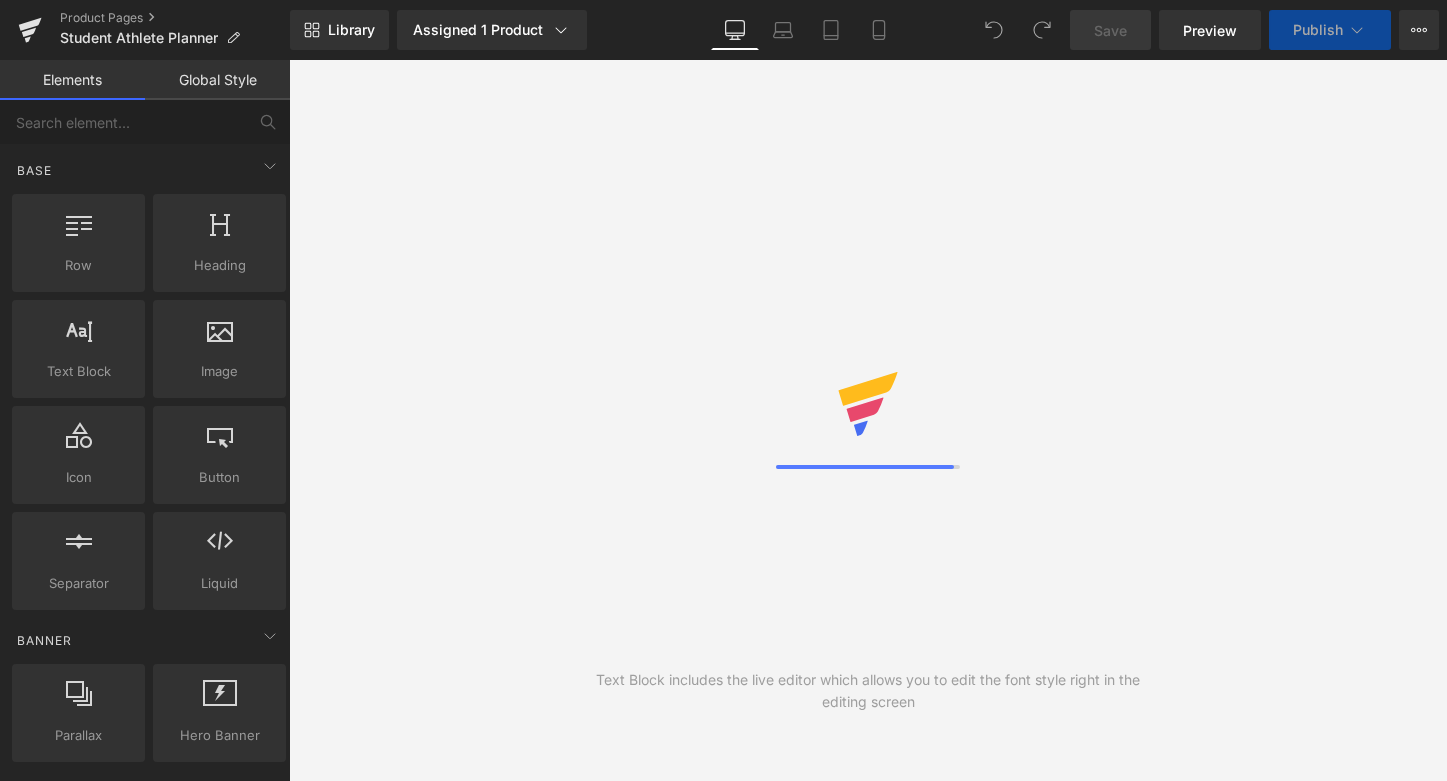 scroll, scrollTop: 0, scrollLeft: 0, axis: both 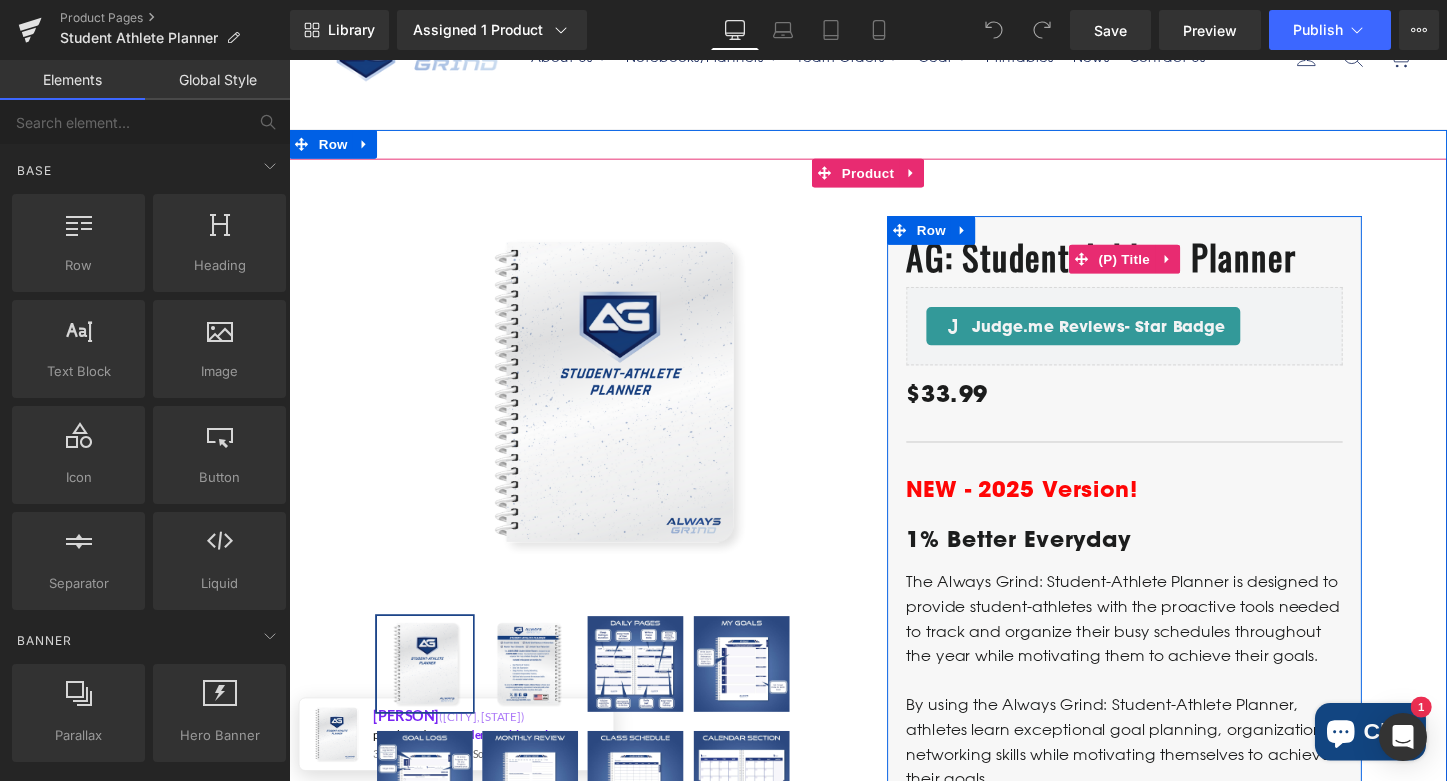 click on "AG: Student-Athlete Planner" at bounding box center [1138, 264] 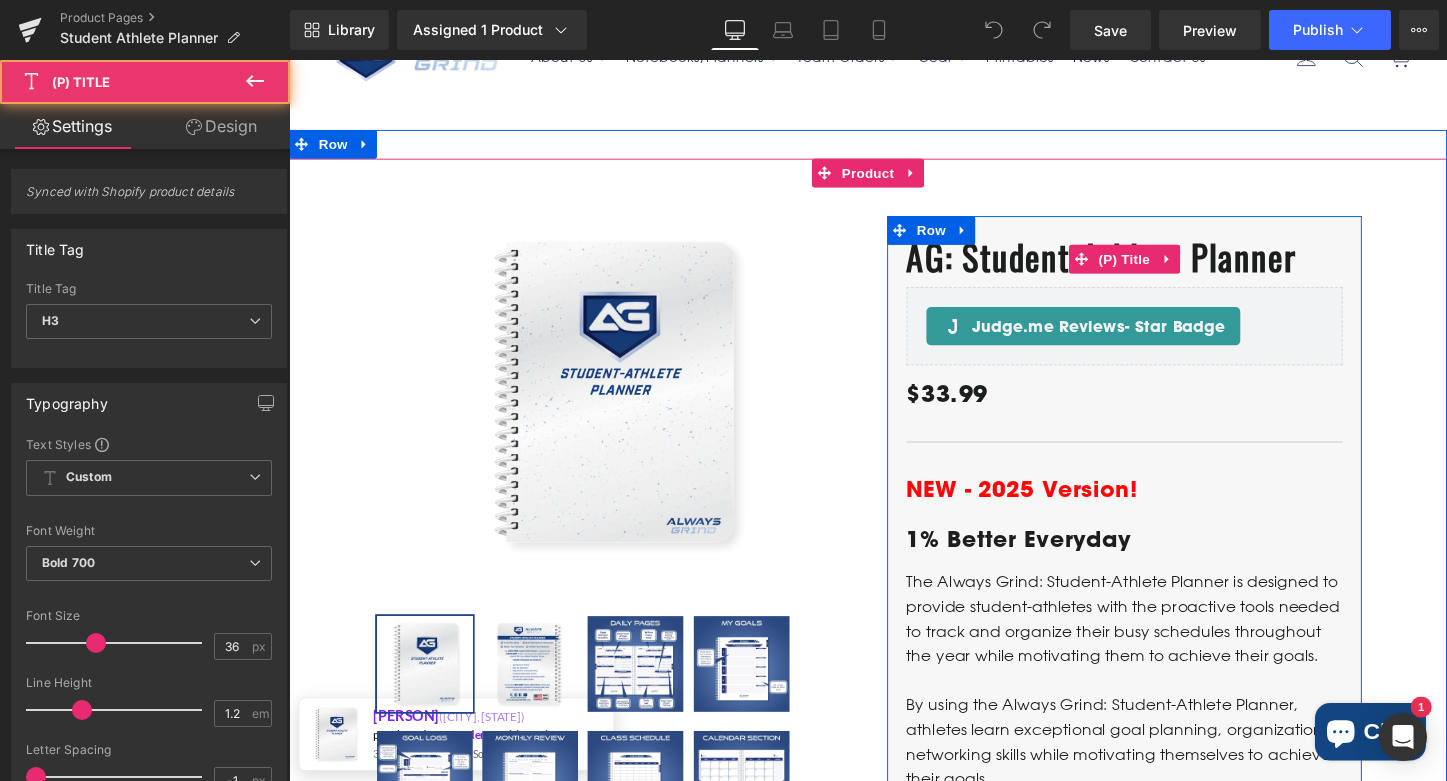 click on "AG: Student-Athlete Planner" at bounding box center [1138, 264] 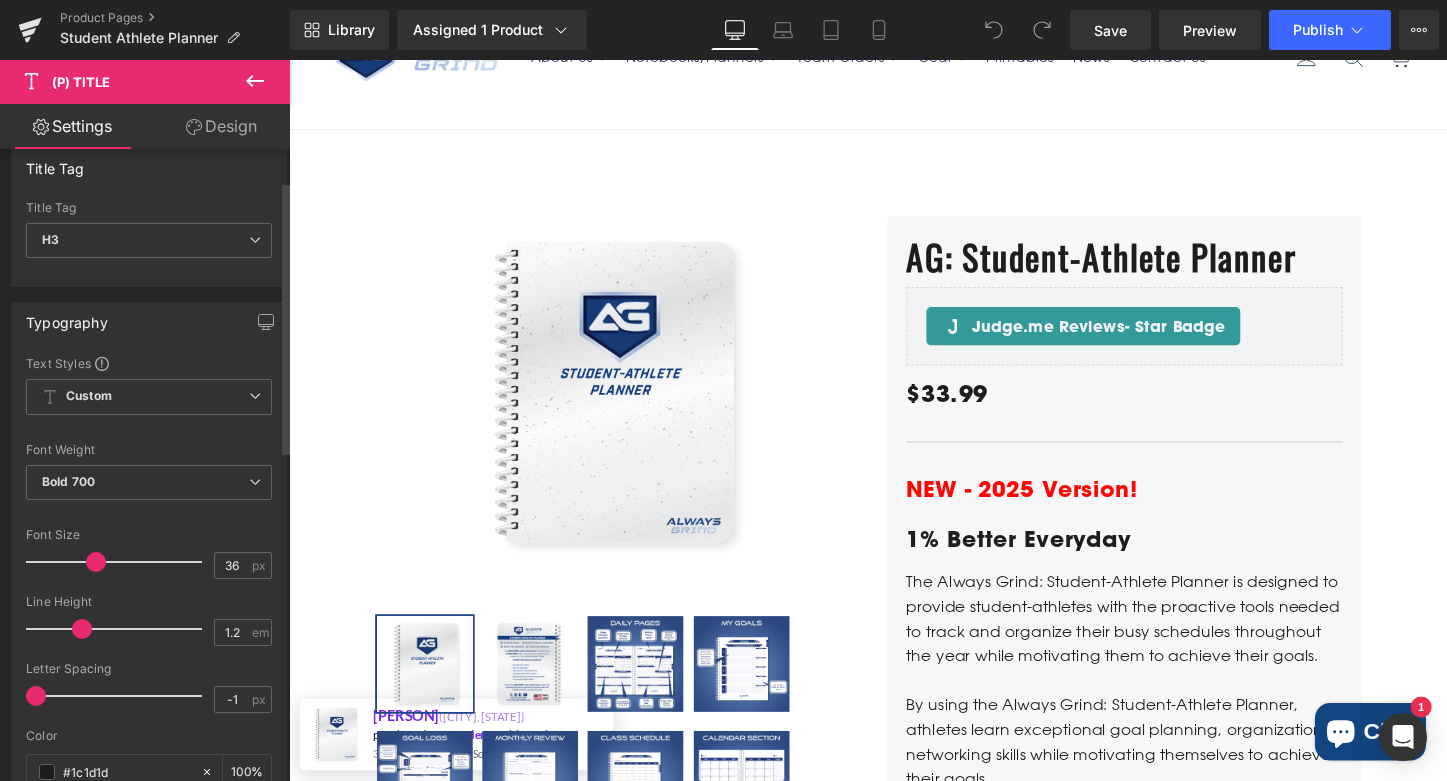 scroll, scrollTop: 96, scrollLeft: 0, axis: vertical 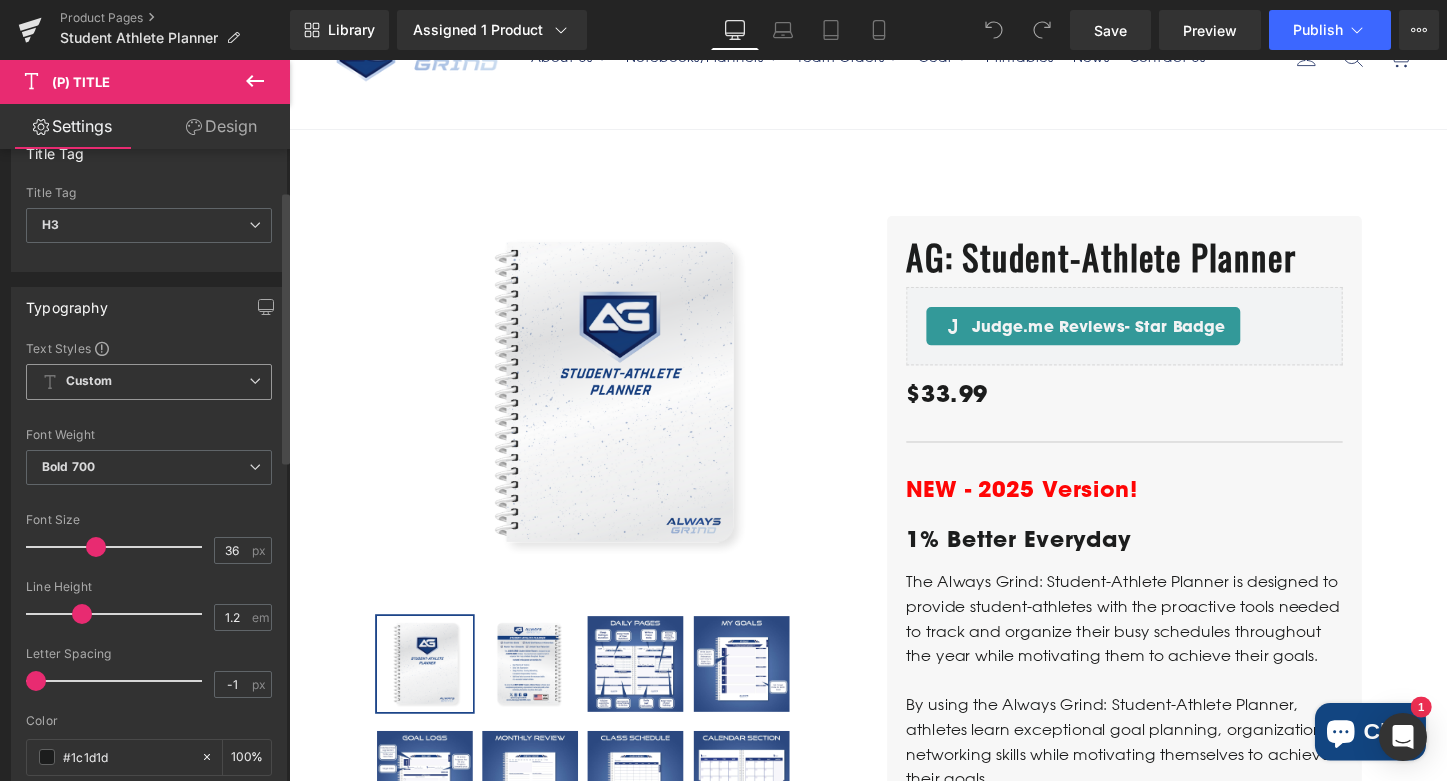 click at bounding box center [255, 381] 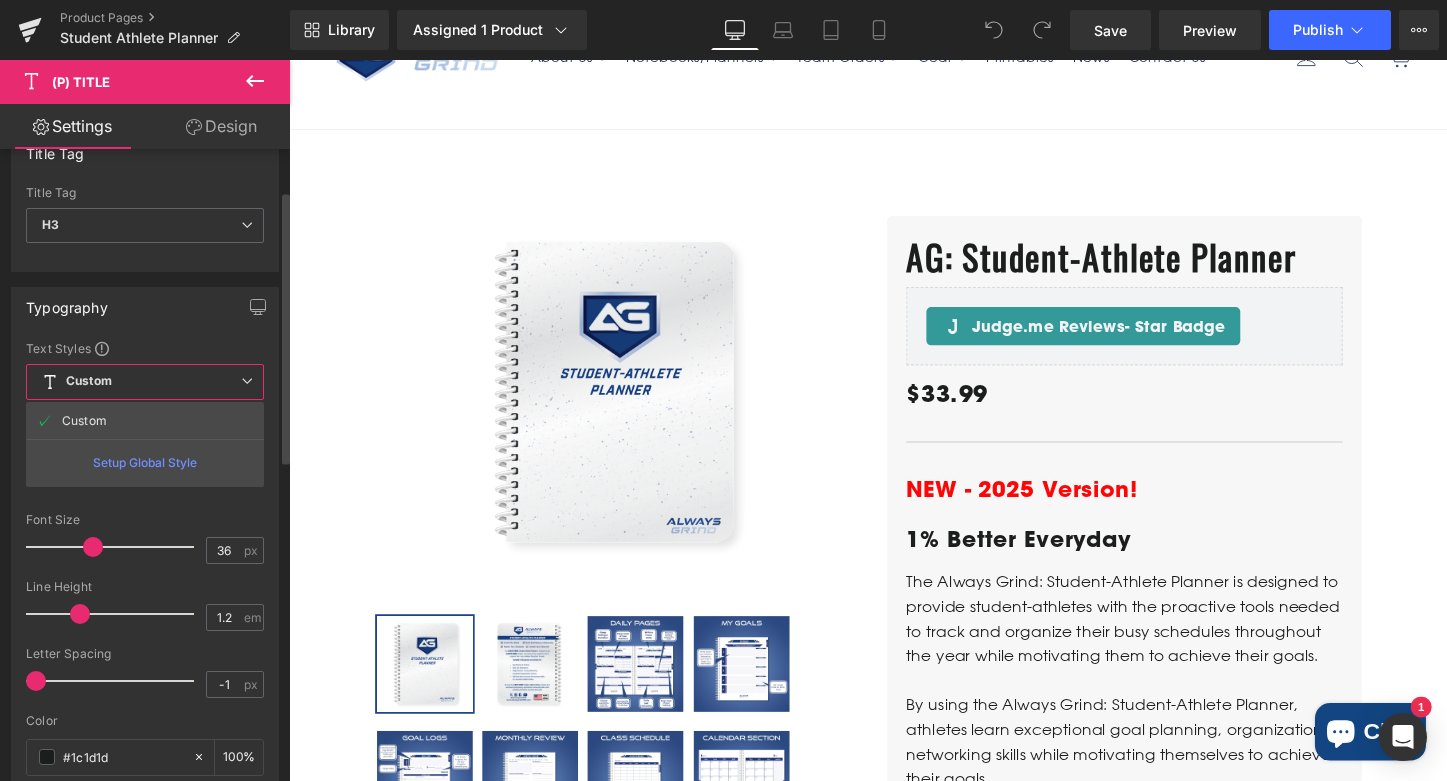 click at bounding box center [247, 381] 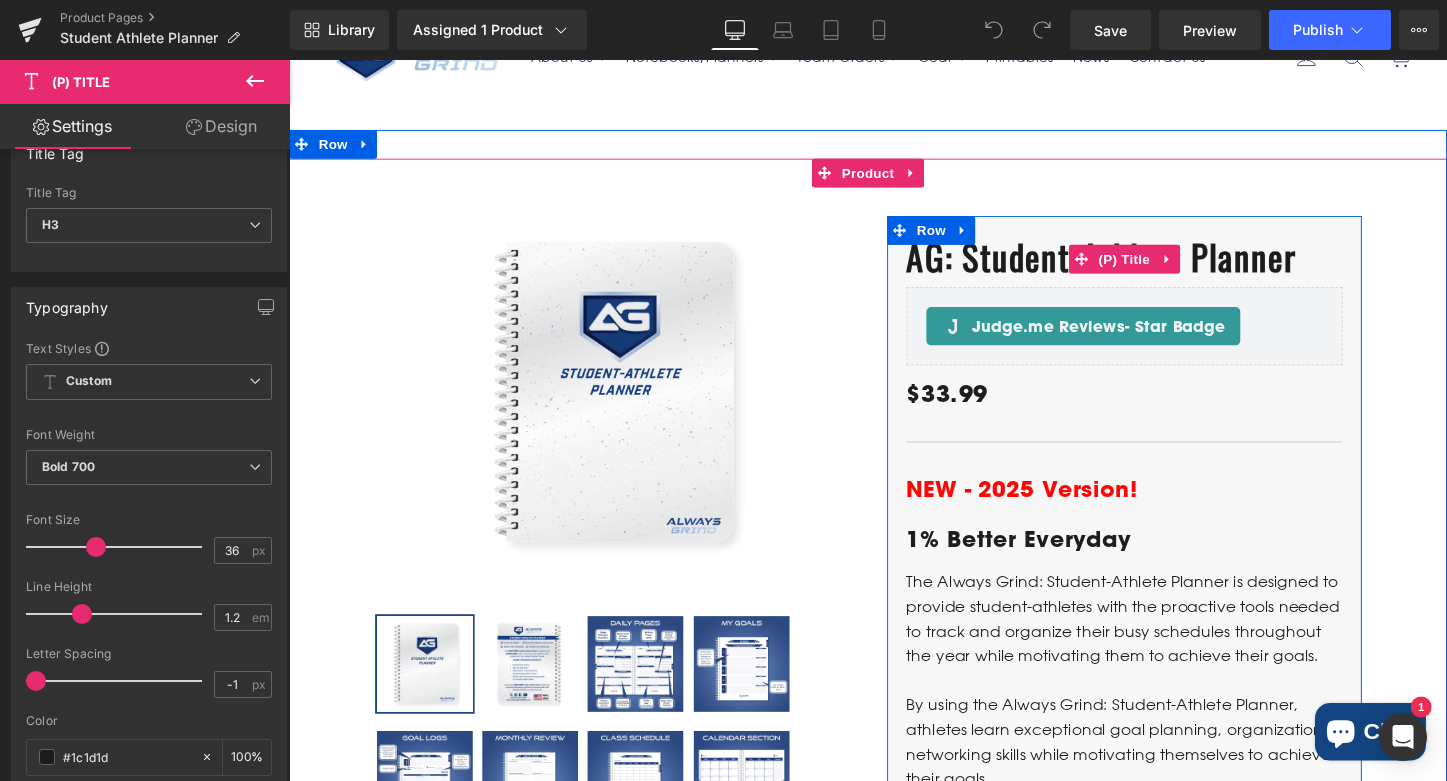 click on "AG: Student-Athlete Planner" at bounding box center [1138, 264] 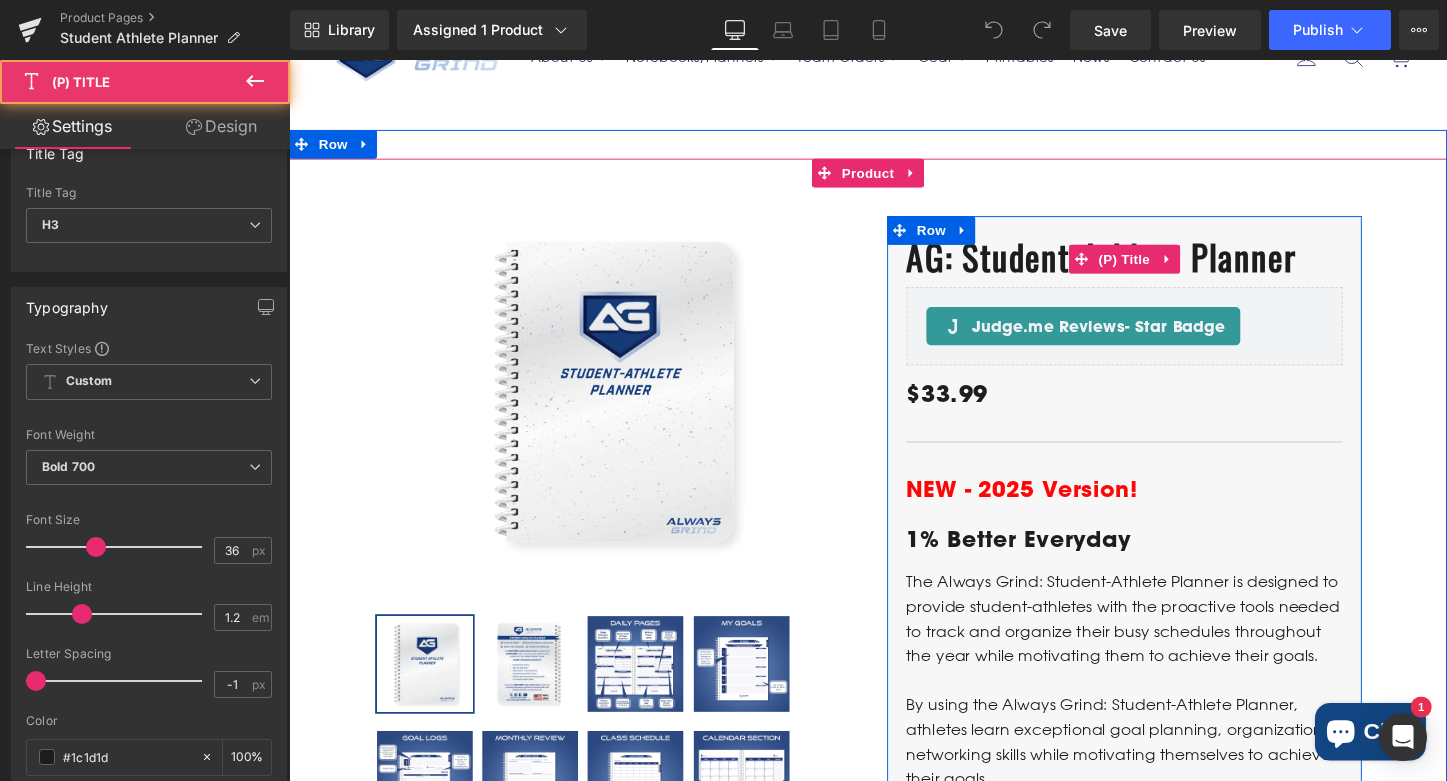 click on "AG: Student-Athlete Planner" at bounding box center (1138, 264) 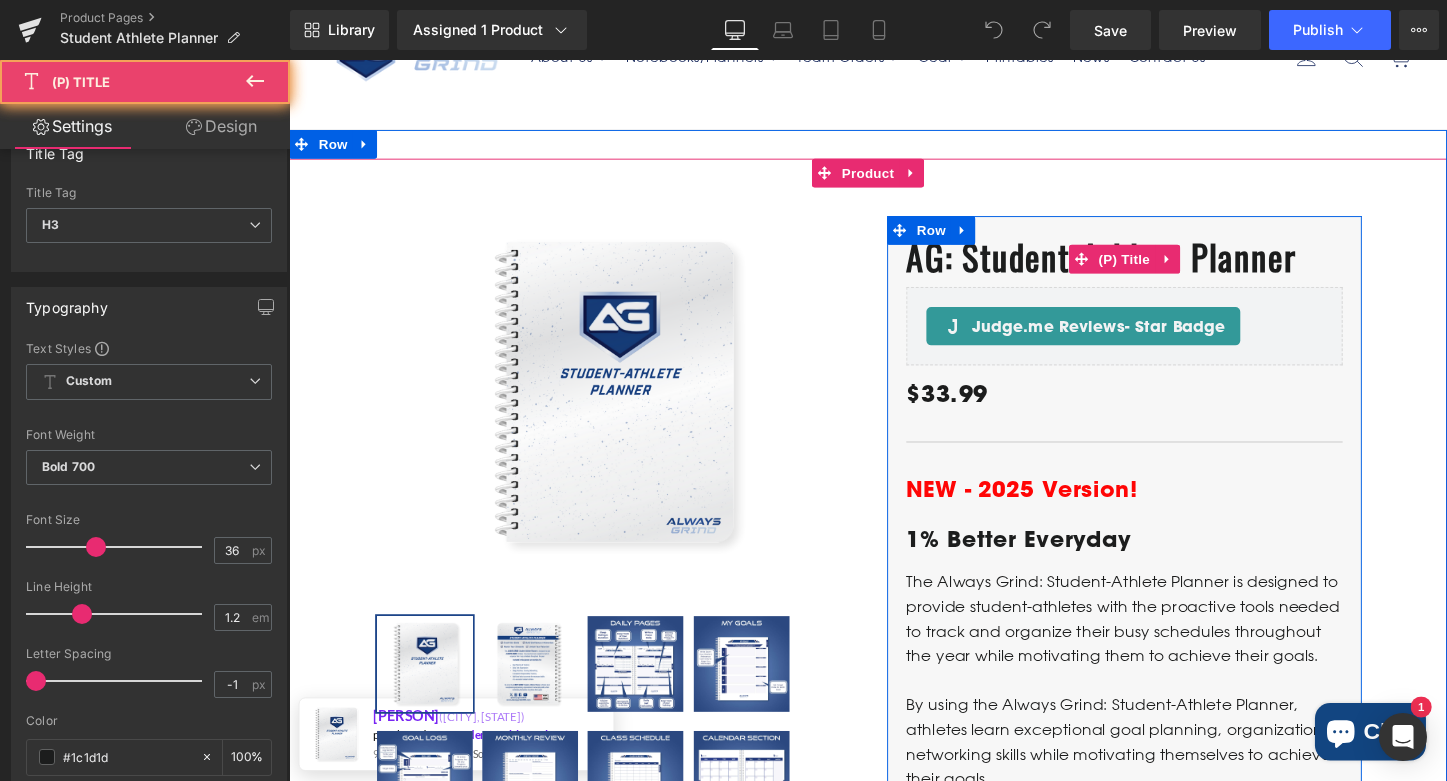 click on "AG: Student-Athlete Planner" at bounding box center [1138, 264] 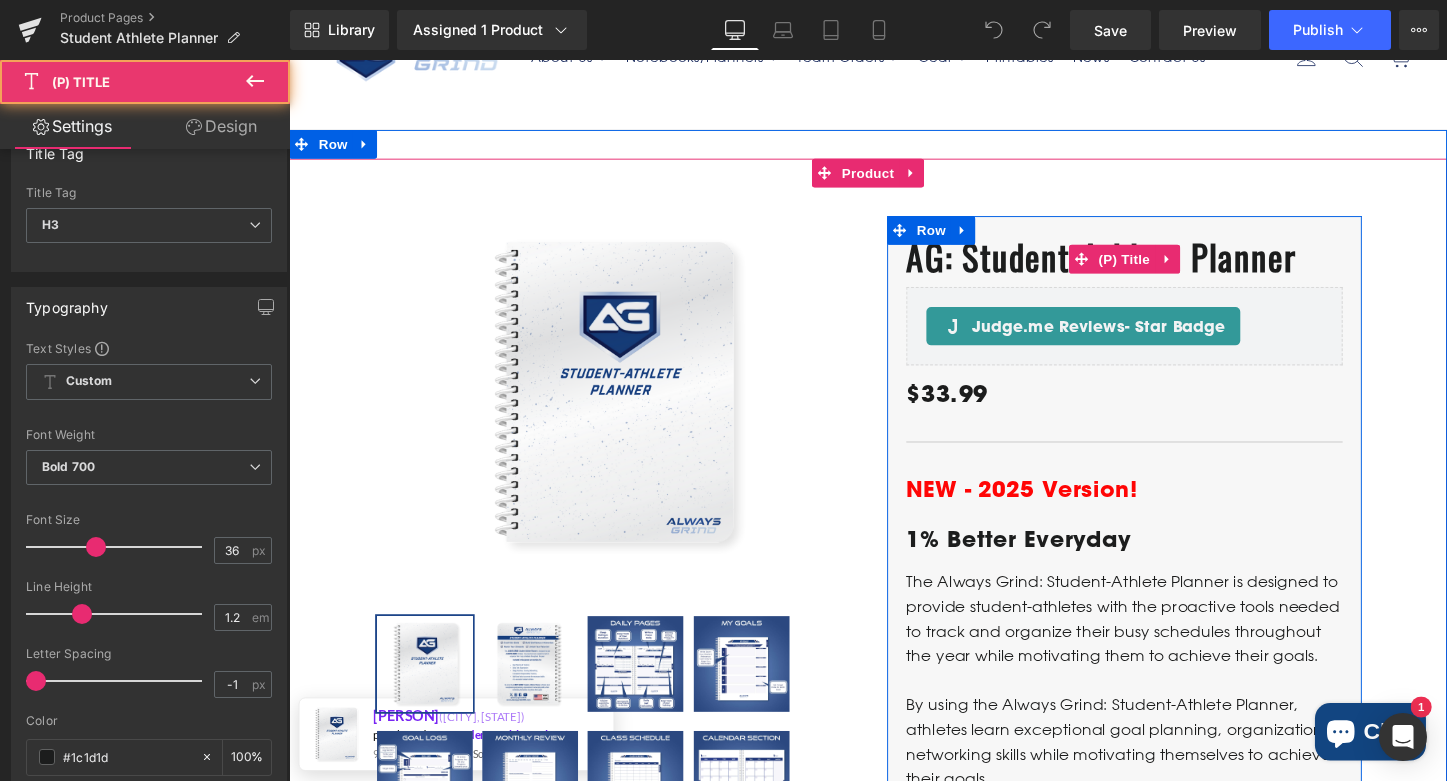 click on "AG: Student-Athlete Planner" at bounding box center [1138, 264] 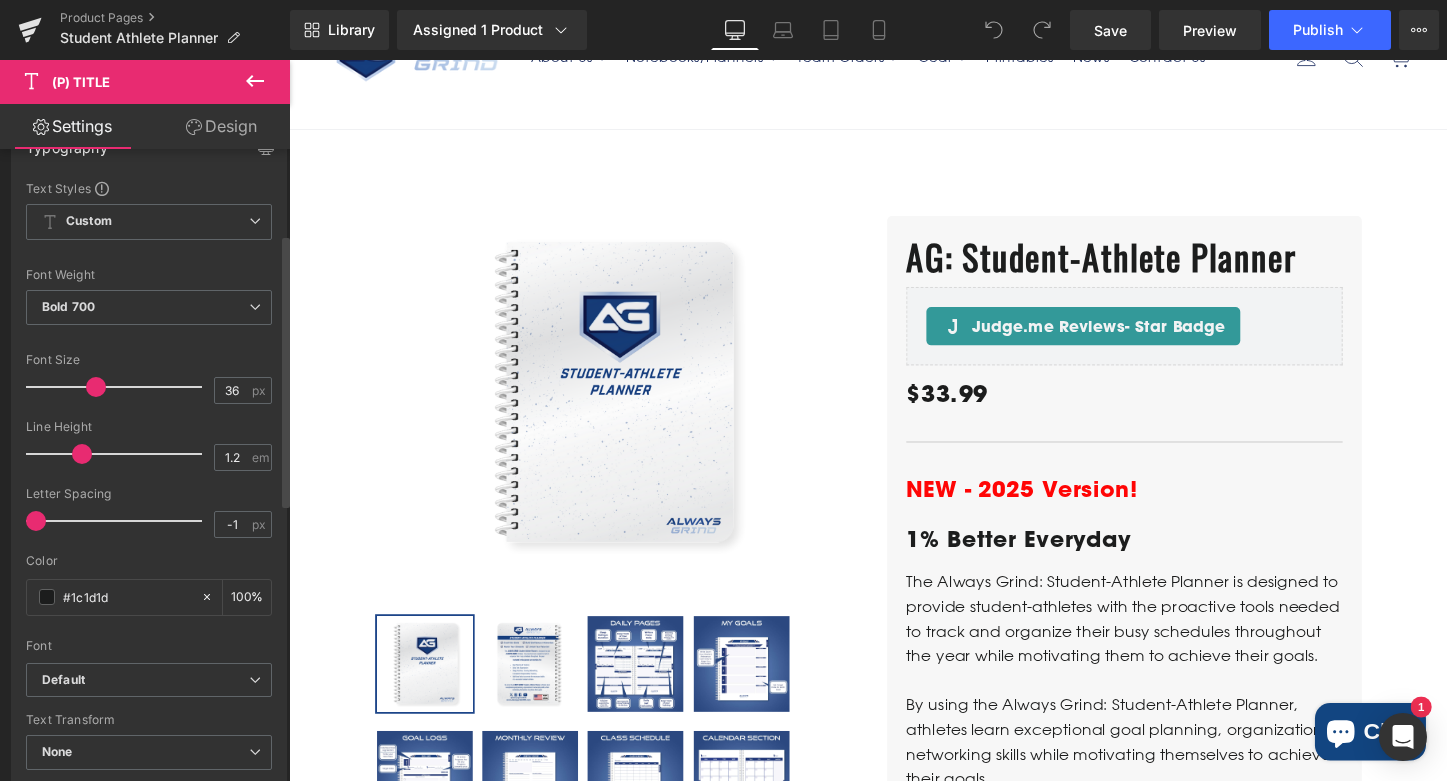scroll, scrollTop: 0, scrollLeft: 0, axis: both 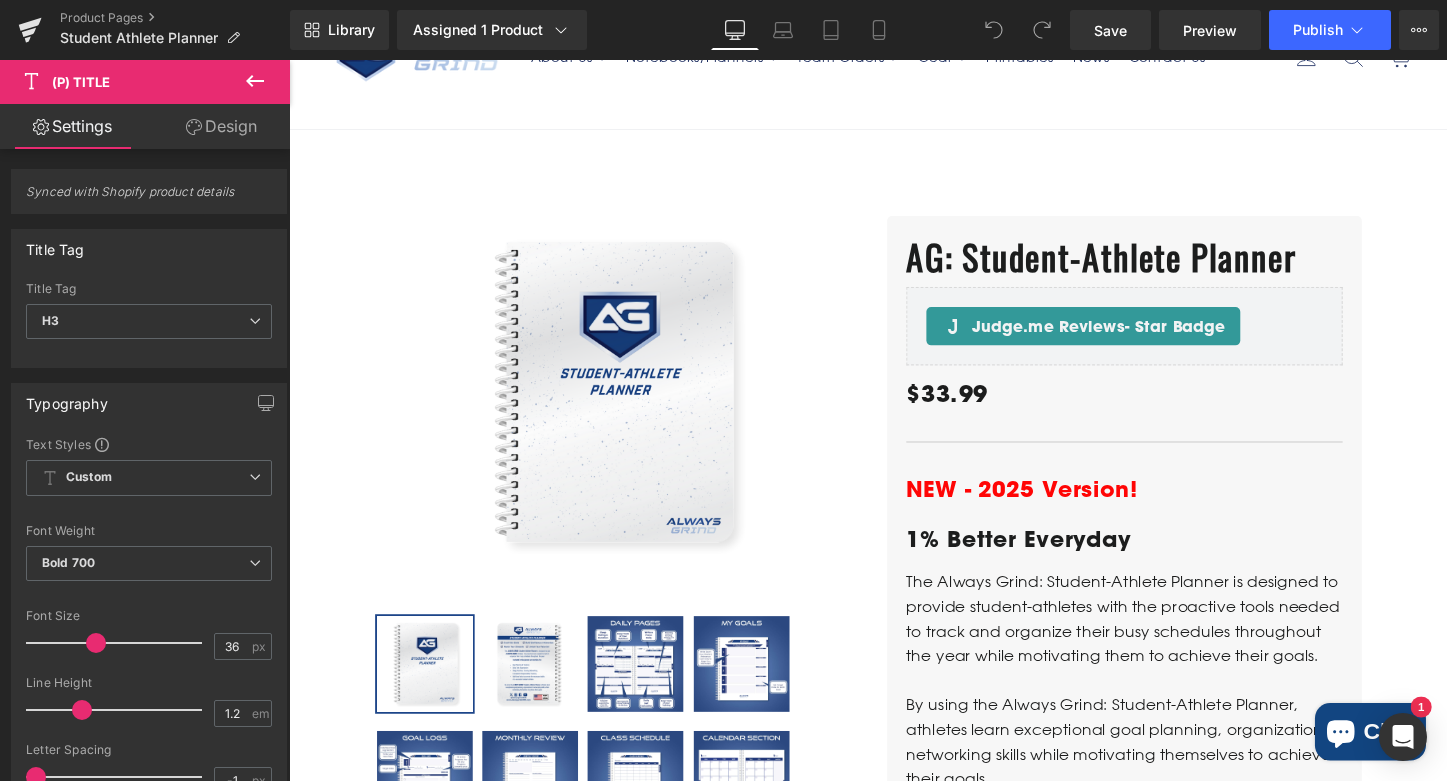 click 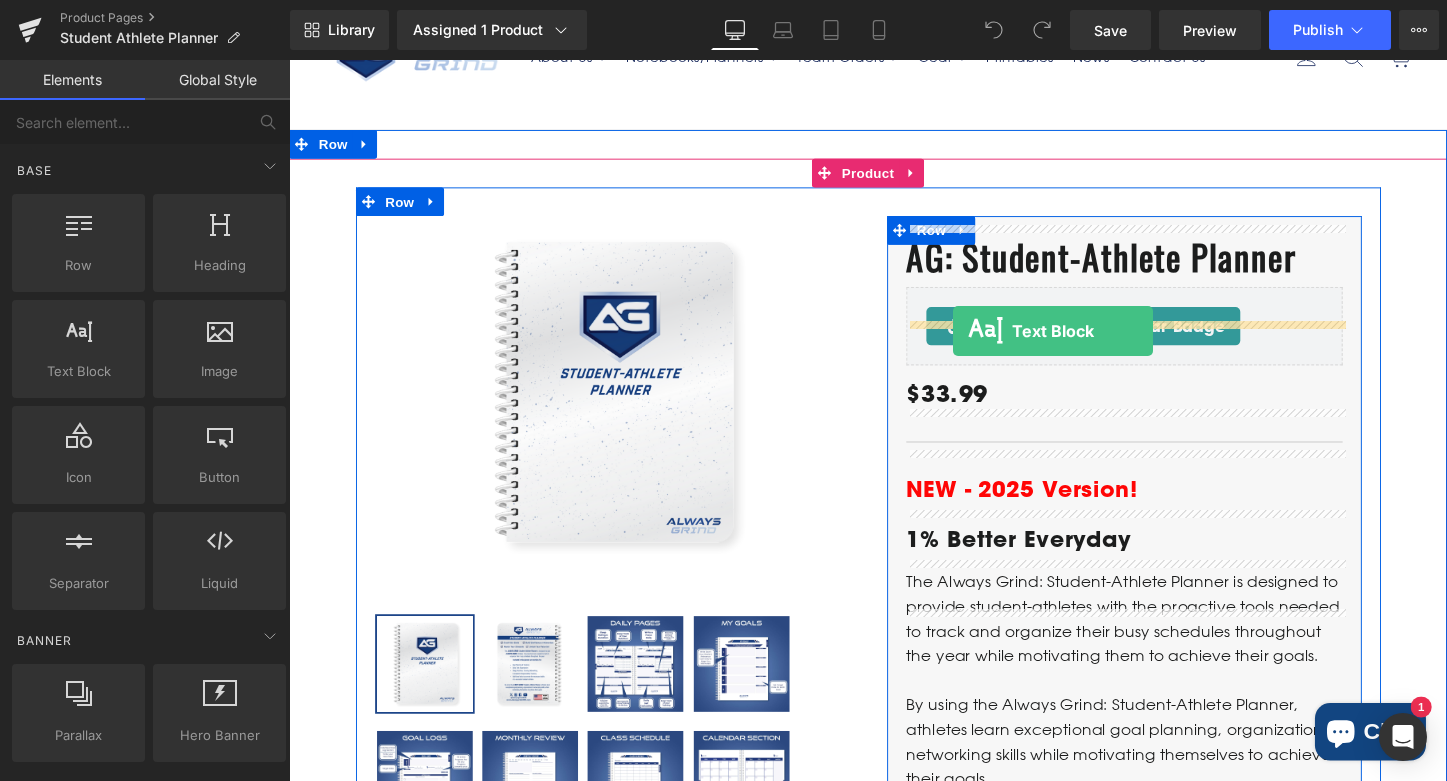 drag, startPoint x: 390, startPoint y: 419, endPoint x: 983, endPoint y: 343, distance: 597.85034 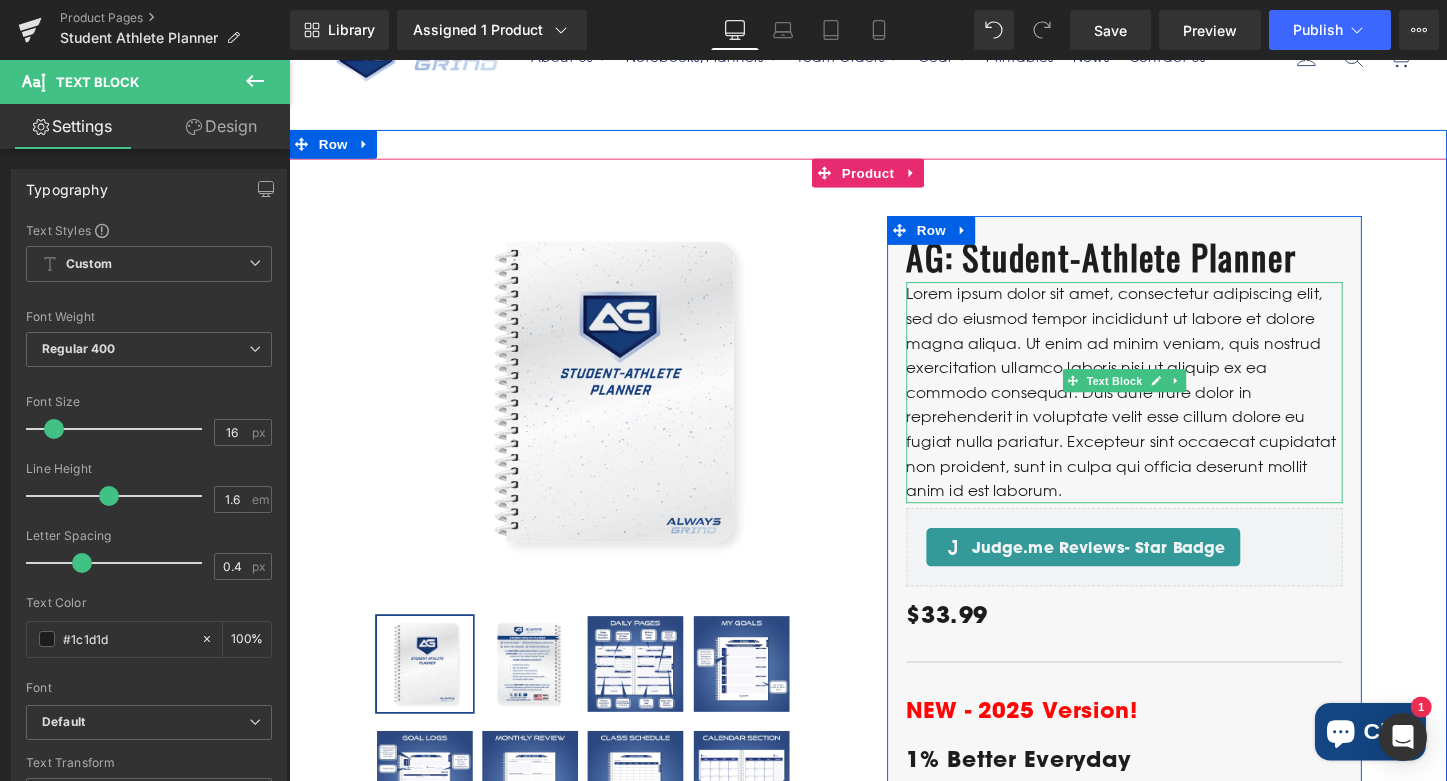 click on "Lorem ipsum dolor sit amet, consectetur adipiscing elit, sed do eiusmod tempor incididunt ut labore et dolore magna aliqua. Ut enim ad minim veniam, quis nostrud exercitation ullamco laboris nisi ut aliquip ex ea commodo consequat. Duis aute irure dolor in reprehenderit in voluptate velit esse cillum dolore eu fugiat nulla pariatur. Excepteur sint occaecat cupidatat non proident, sunt in culpa qui officia deserunt mollit anim id est laborum." at bounding box center [1162, 407] 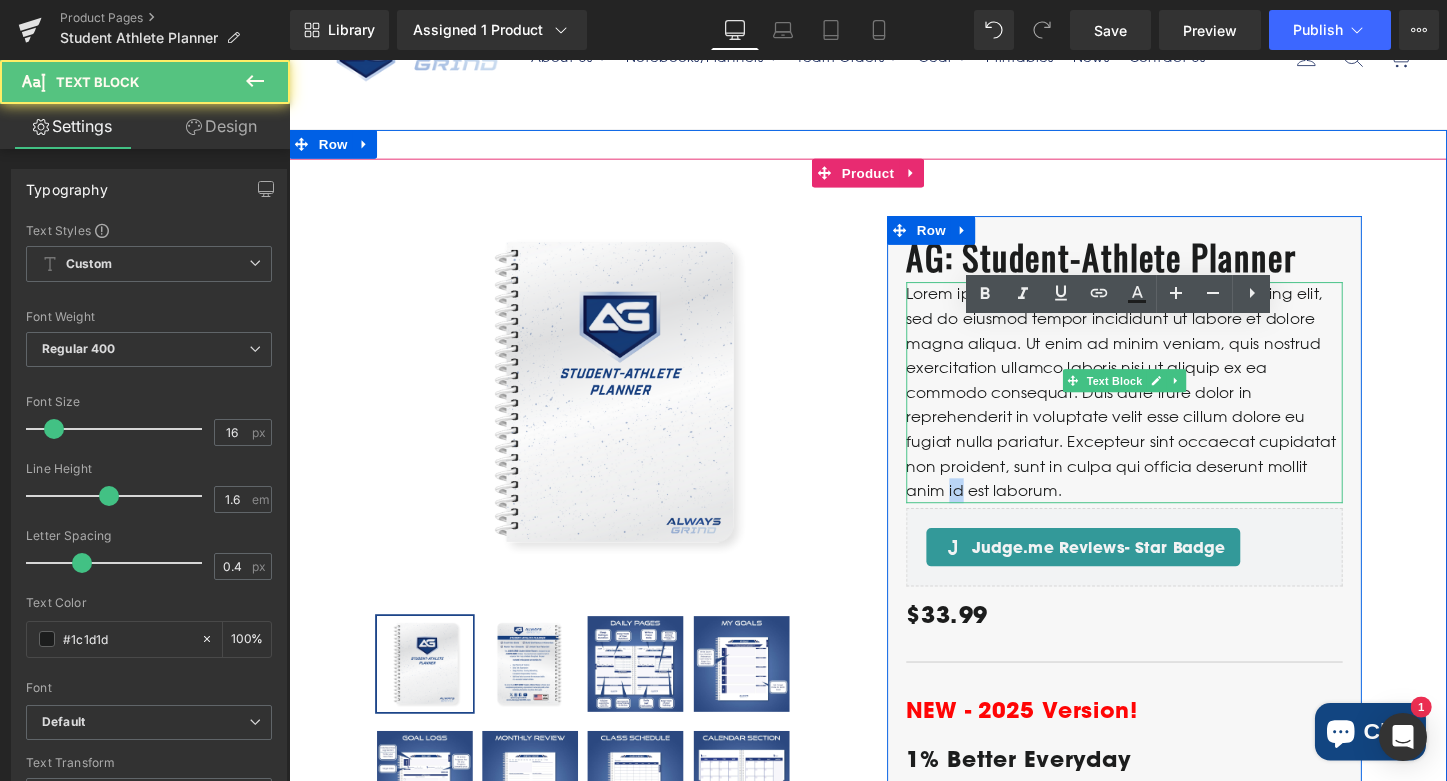 click on "Lorem ipsum dolor sit amet, consectetur adipiscing elit, sed do eiusmod tempor incididunt ut labore et dolore magna aliqua. Ut enim ad minim veniam, quis nostrud exercitation ullamco laboris nisi ut aliquip ex ea commodo consequat. Duis aute irure dolor in reprehenderit in voluptate velit esse cillum dolore eu fugiat nulla pariatur. Excepteur sint occaecat cupidatat non proident, sunt in culpa qui officia deserunt mollit anim id est laborum." at bounding box center [1162, 407] 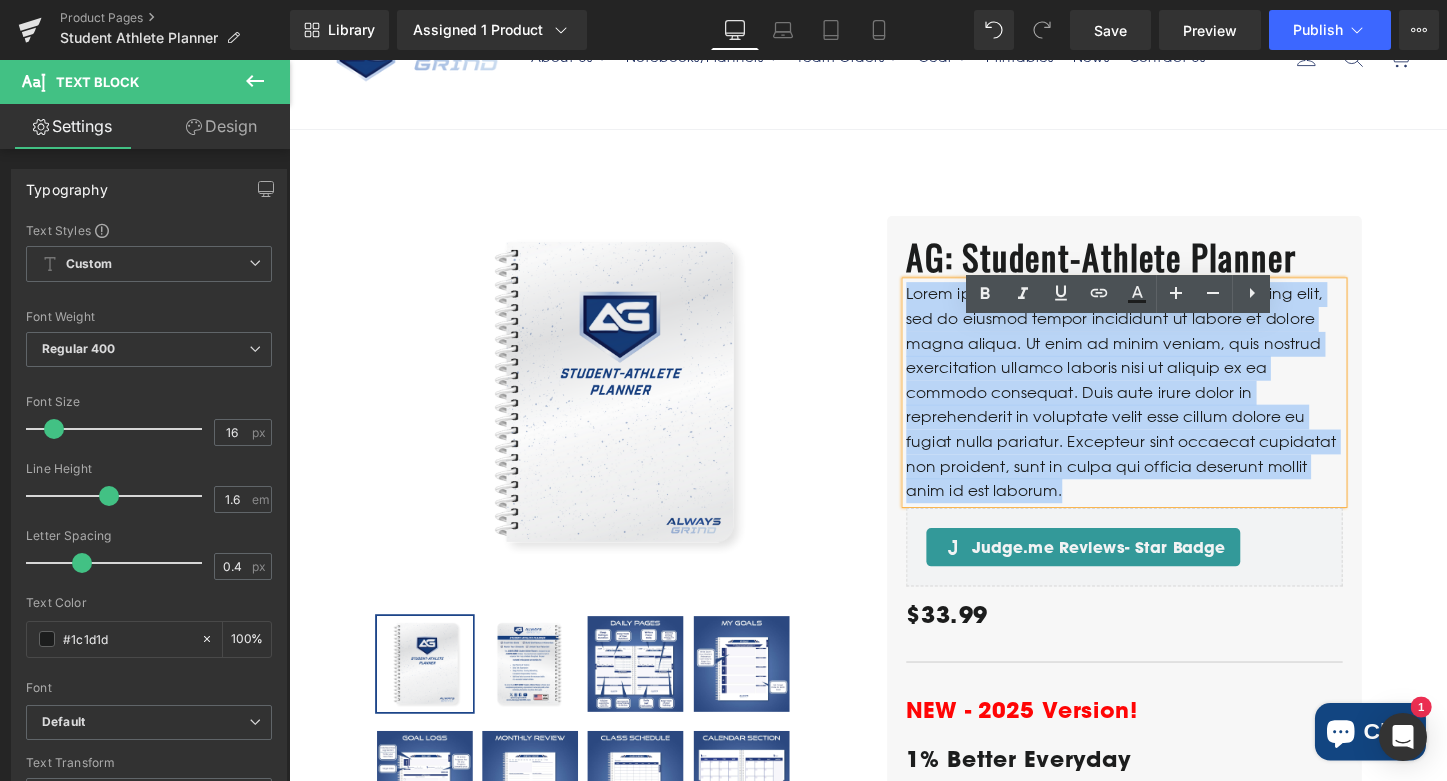 drag, startPoint x: 1140, startPoint y: 492, endPoint x: 915, endPoint y: 350, distance: 266.062 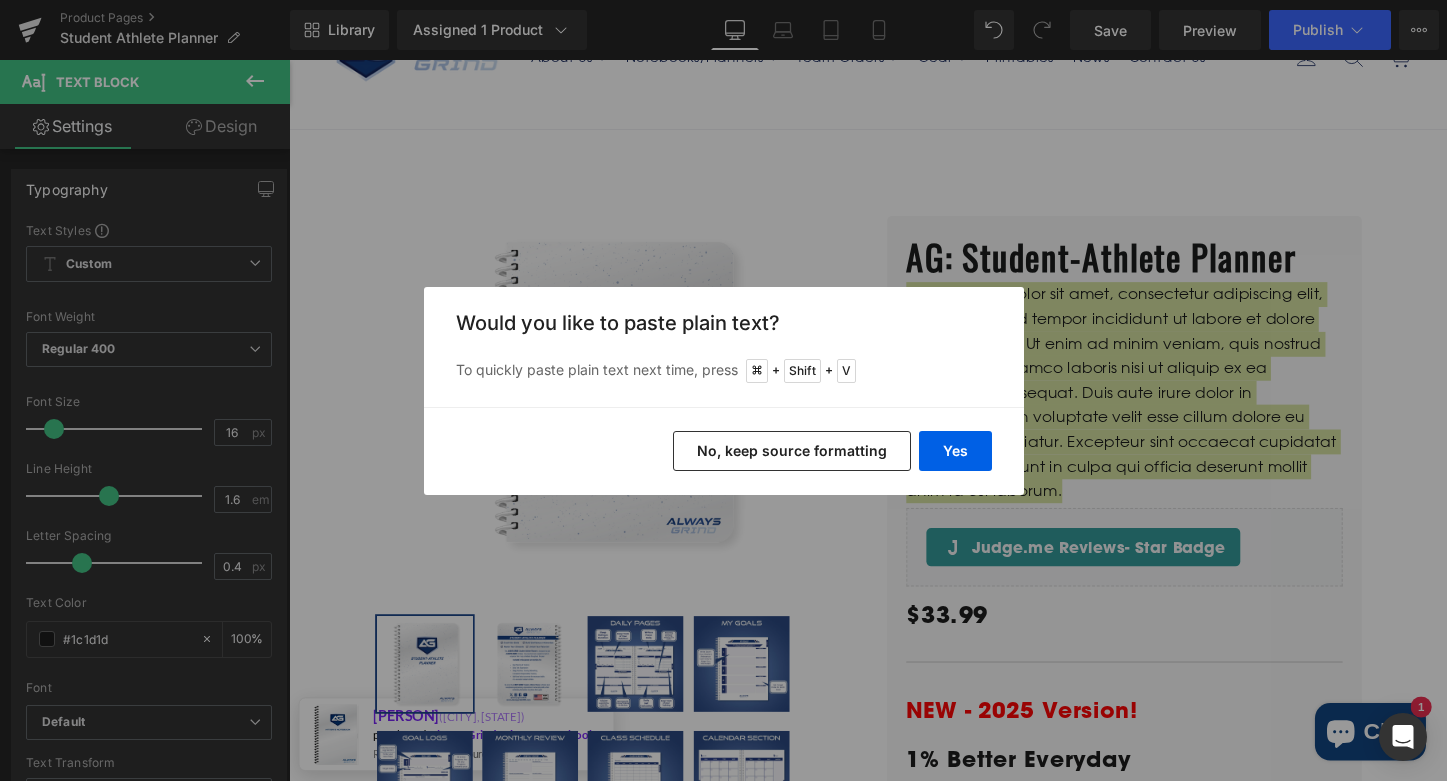 click on "No, keep source formatting" at bounding box center (792, 451) 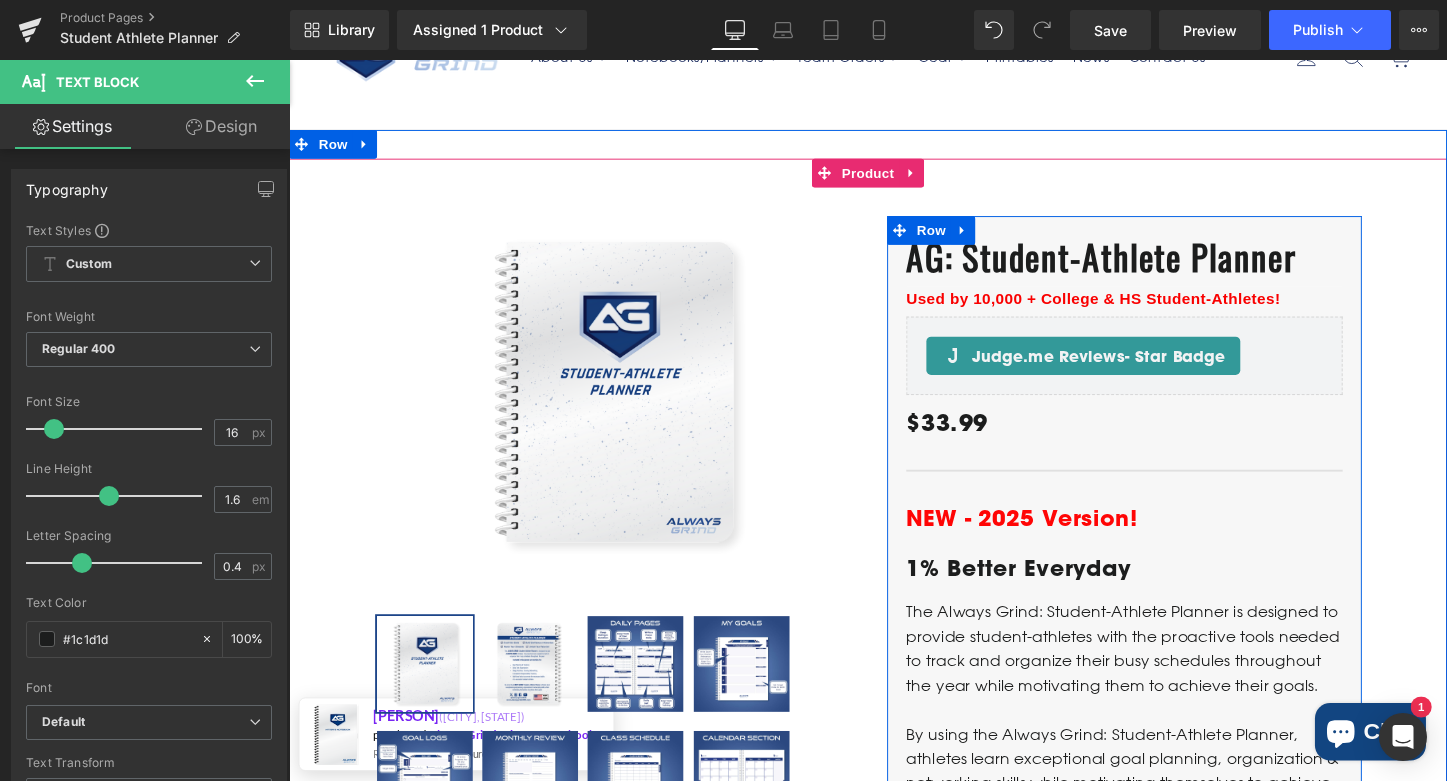 click on "Used by 10,000 + College & HS Student-Athletes!" at bounding box center [1129, 309] 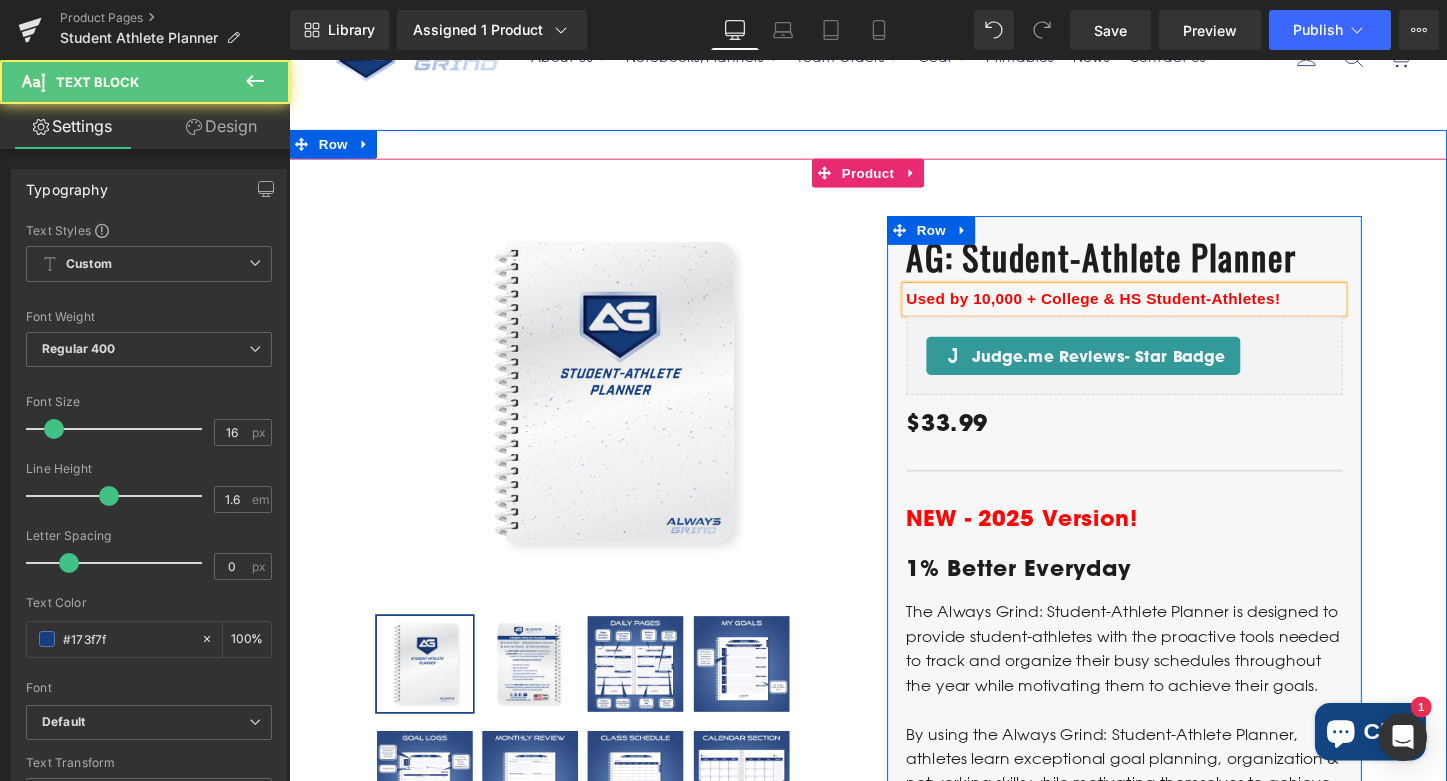 click on "Used by 10,000 + College & HS Student-Athletes!" at bounding box center (1129, 309) 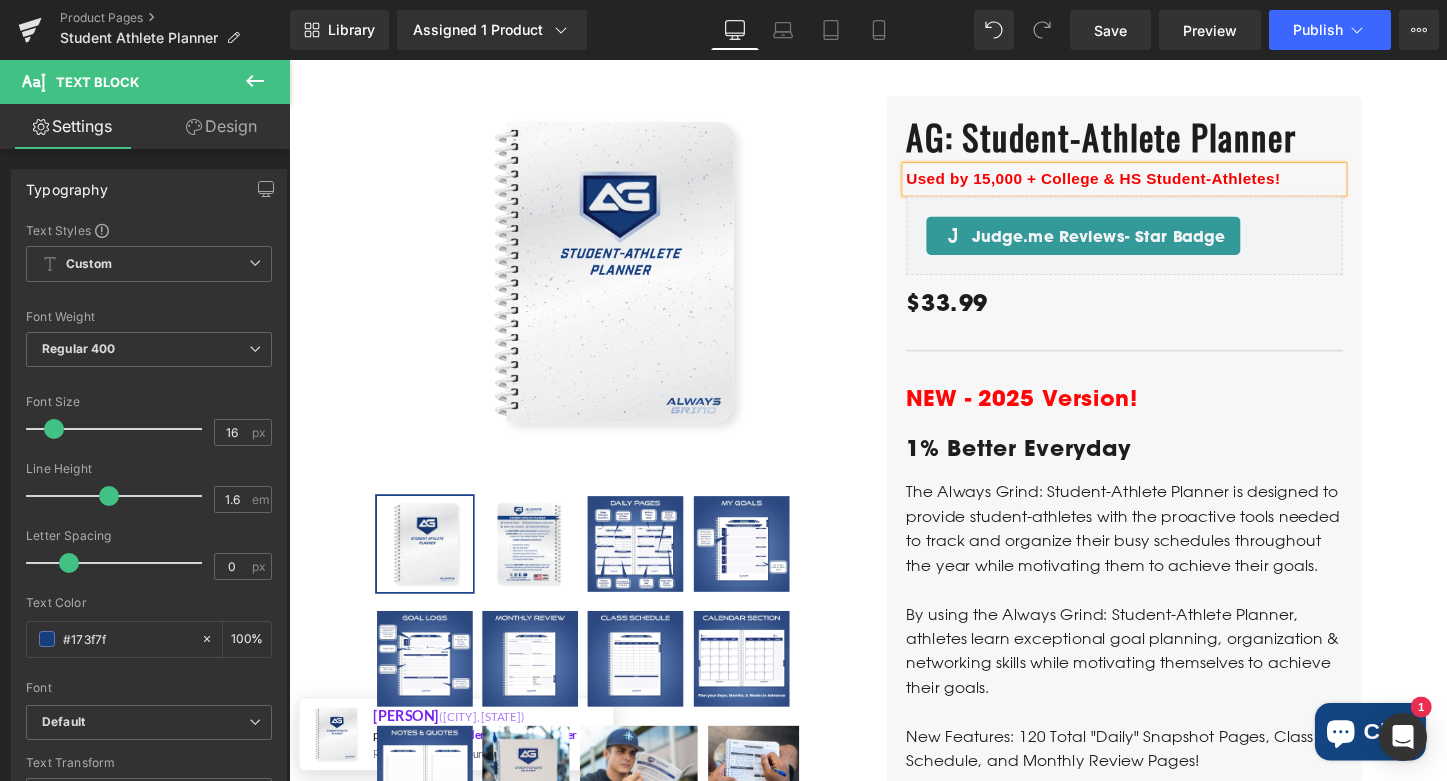 scroll, scrollTop: 246, scrollLeft: 0, axis: vertical 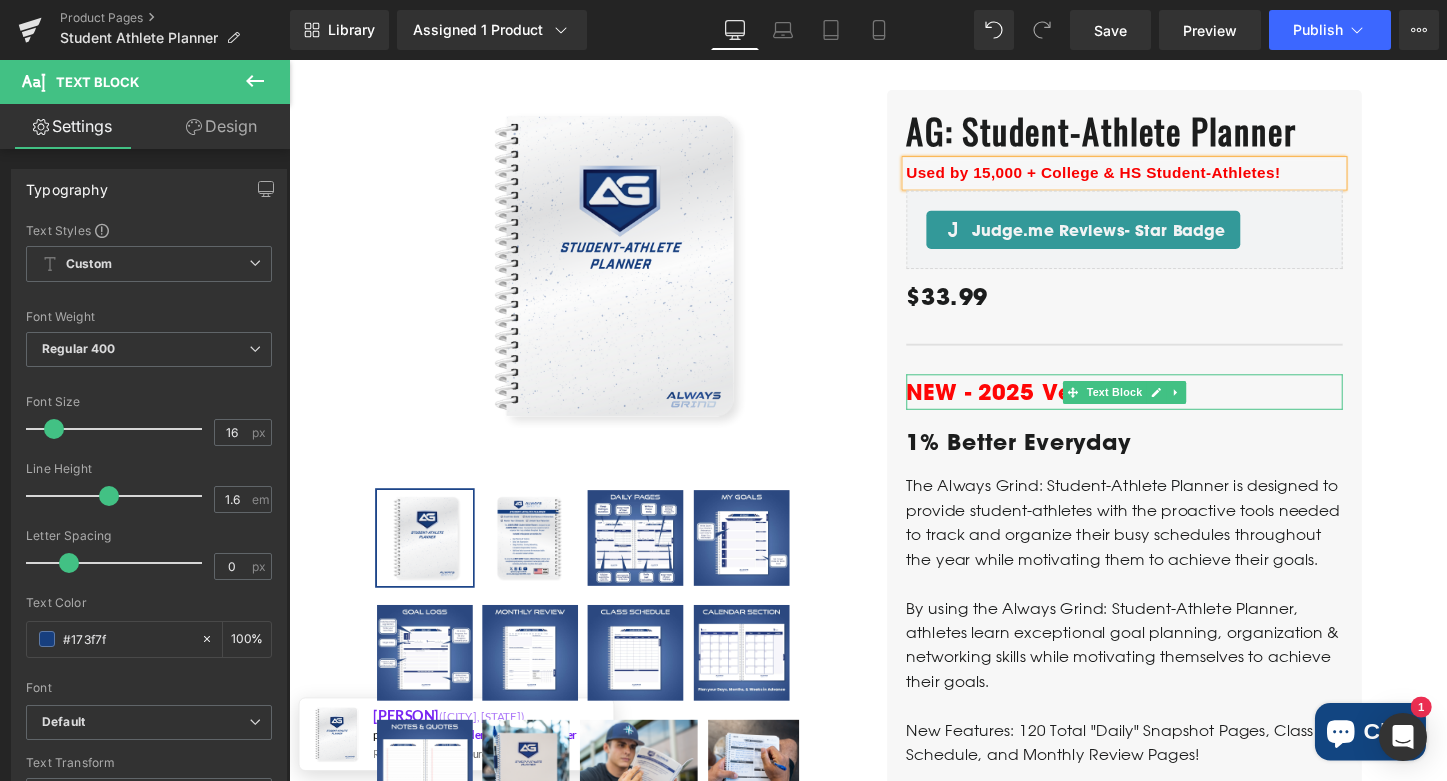 click on "NEW - 2025 Version!" at bounding box center [1055, 406] 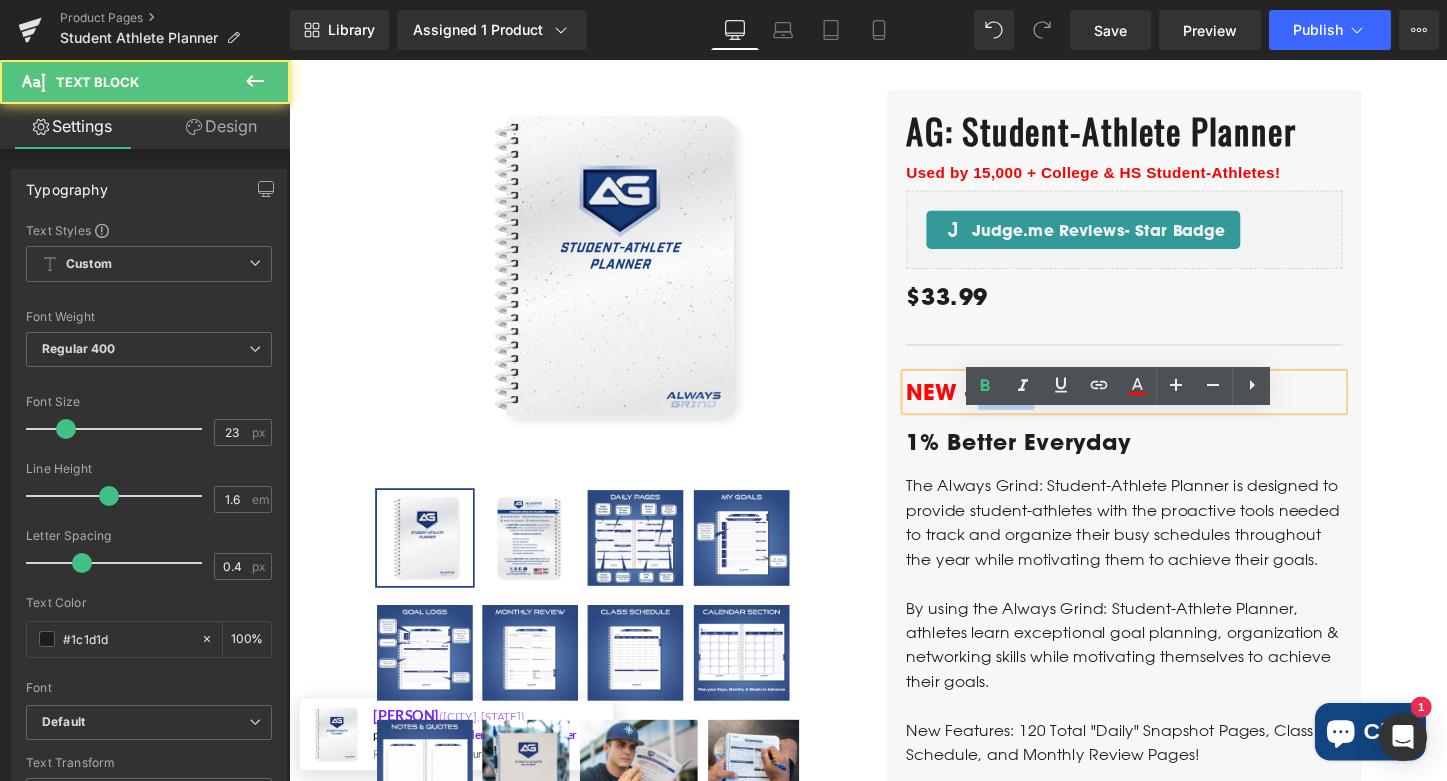 click on "NEW - 2025 Version!" at bounding box center (1055, 406) 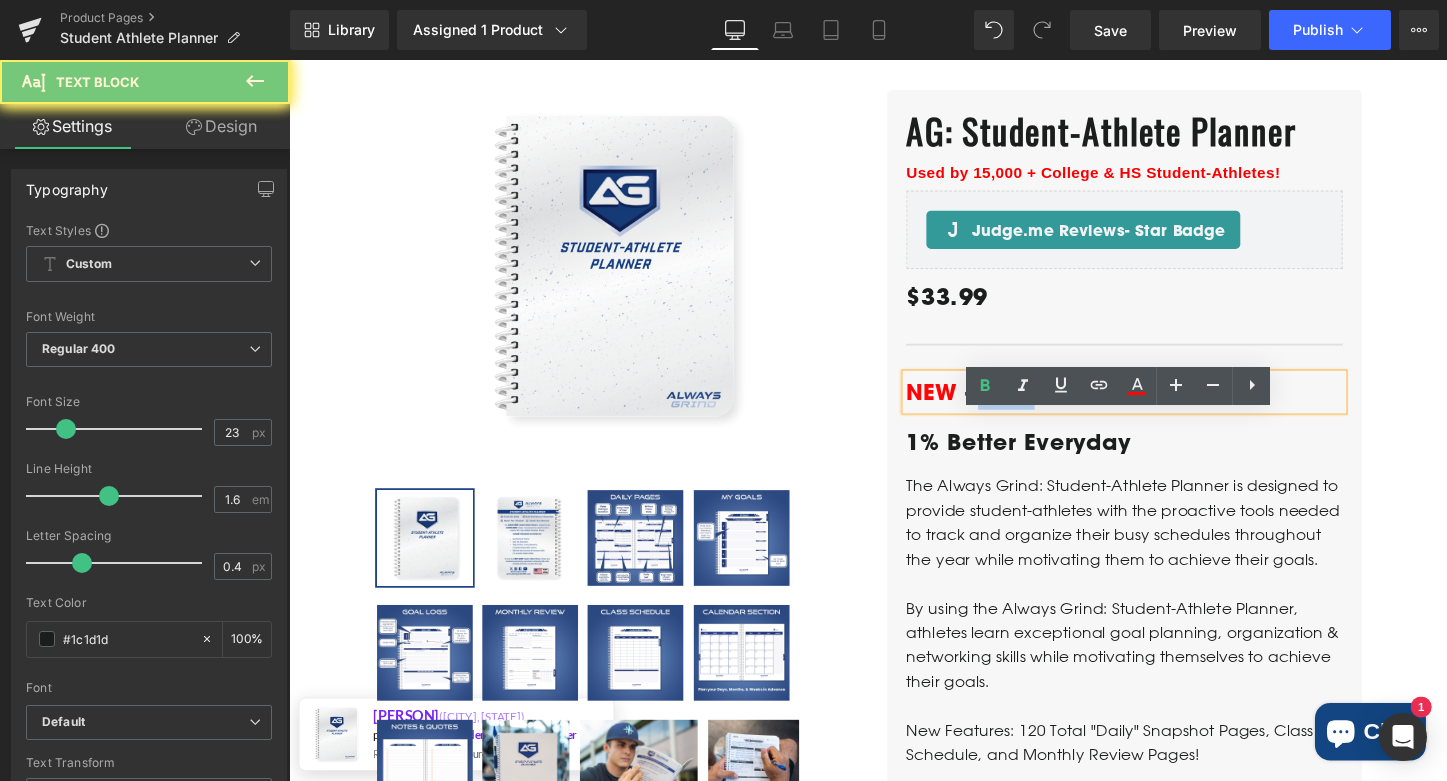 click on "NEW - 2025 Version!" at bounding box center [1055, 406] 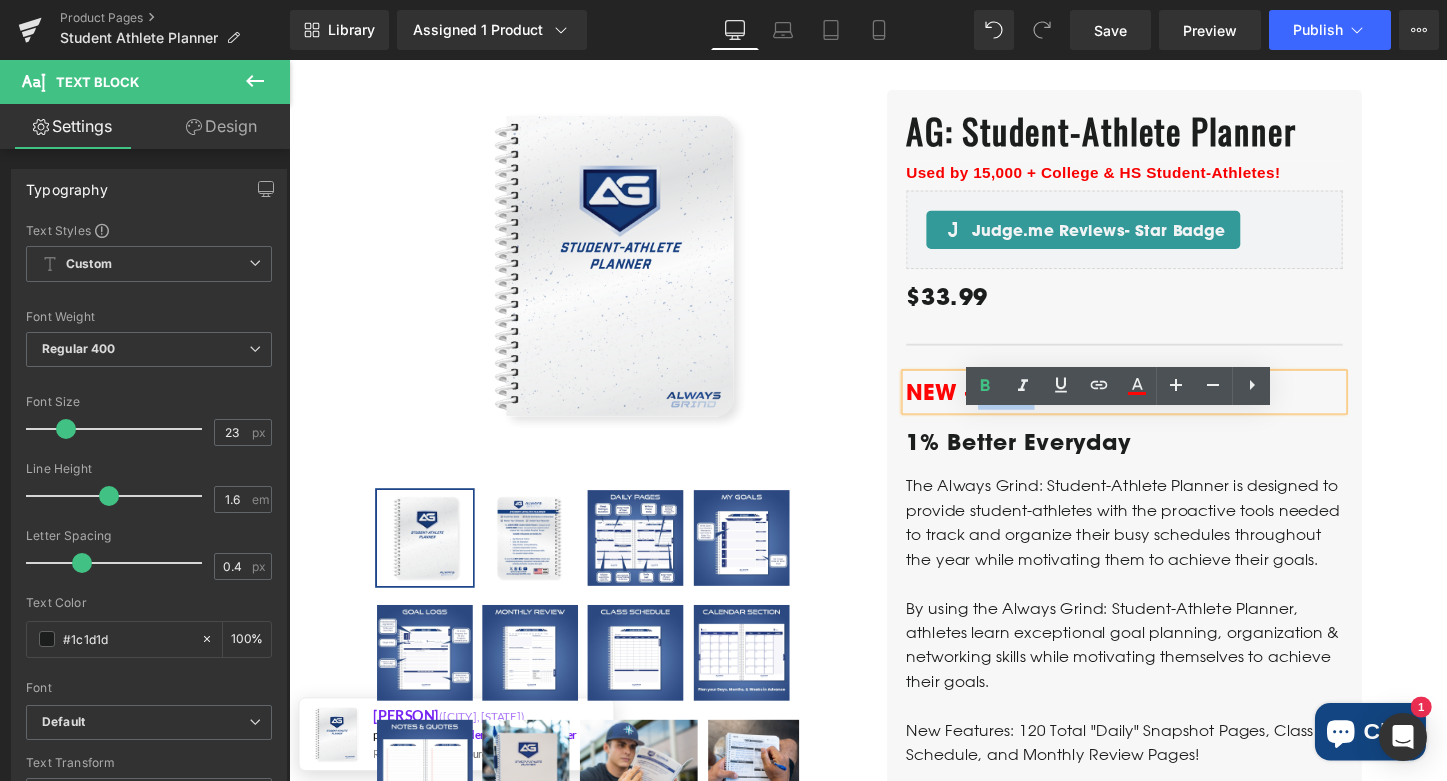 click on "NEW - 2025 Version!" at bounding box center [1055, 406] 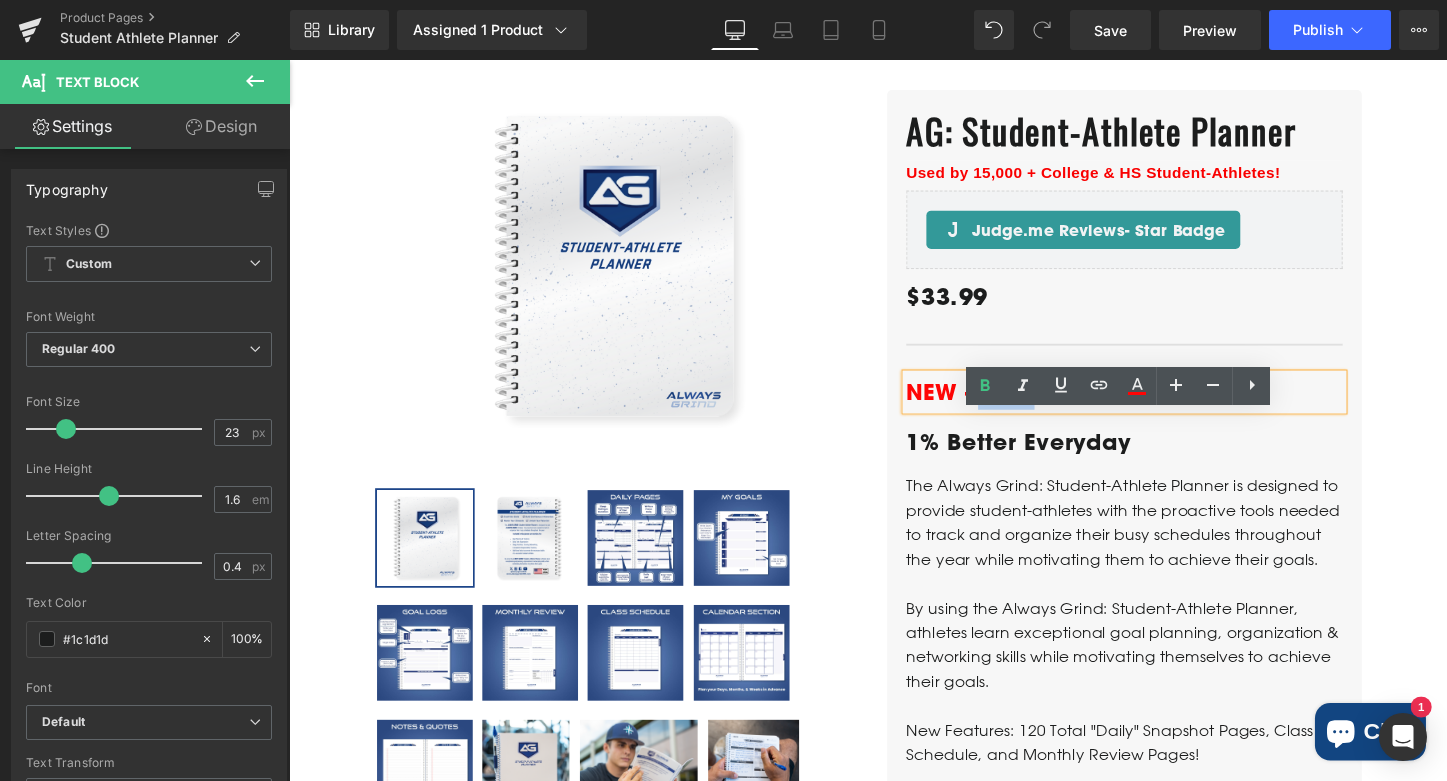 drag, startPoint x: 1190, startPoint y: 447, endPoint x: 997, endPoint y: 441, distance: 193.09325 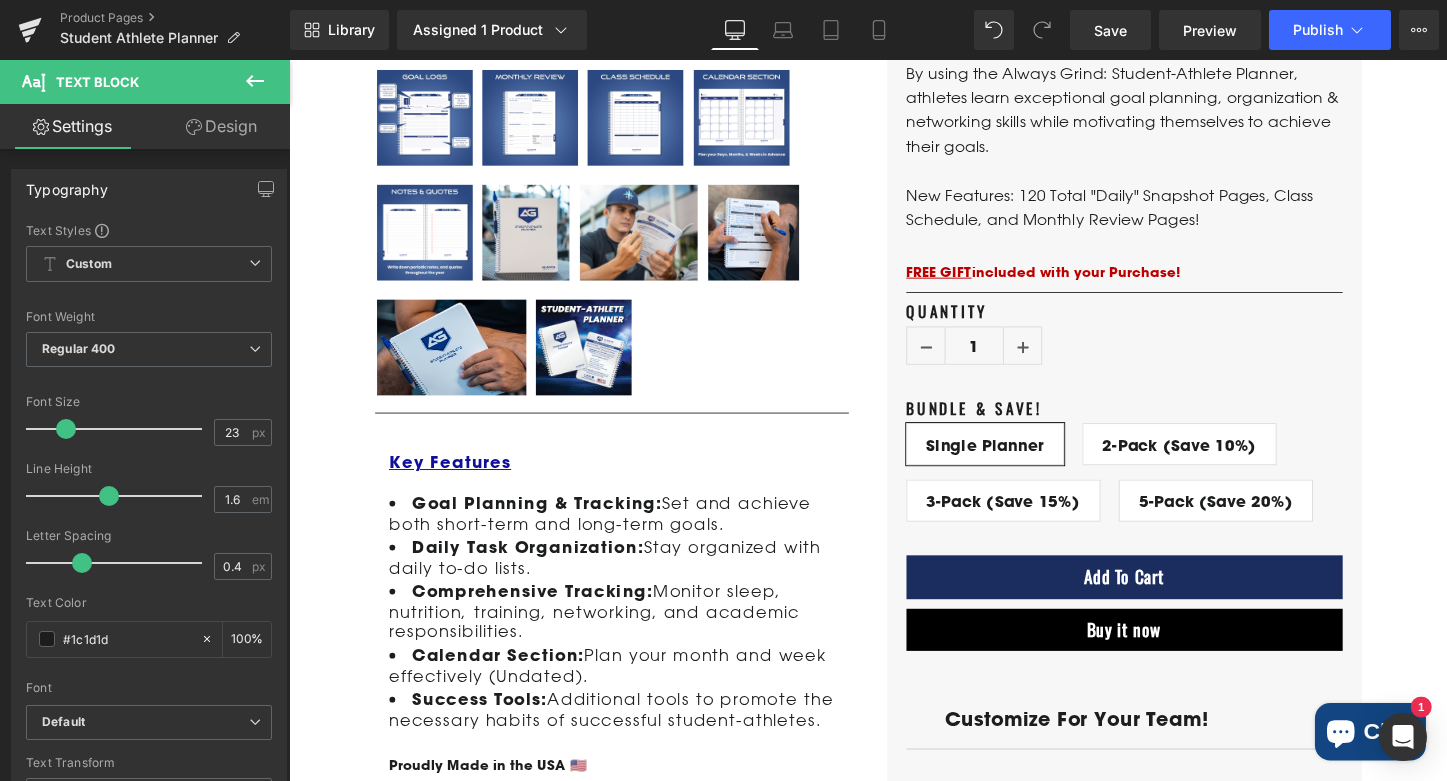scroll, scrollTop: 875, scrollLeft: 0, axis: vertical 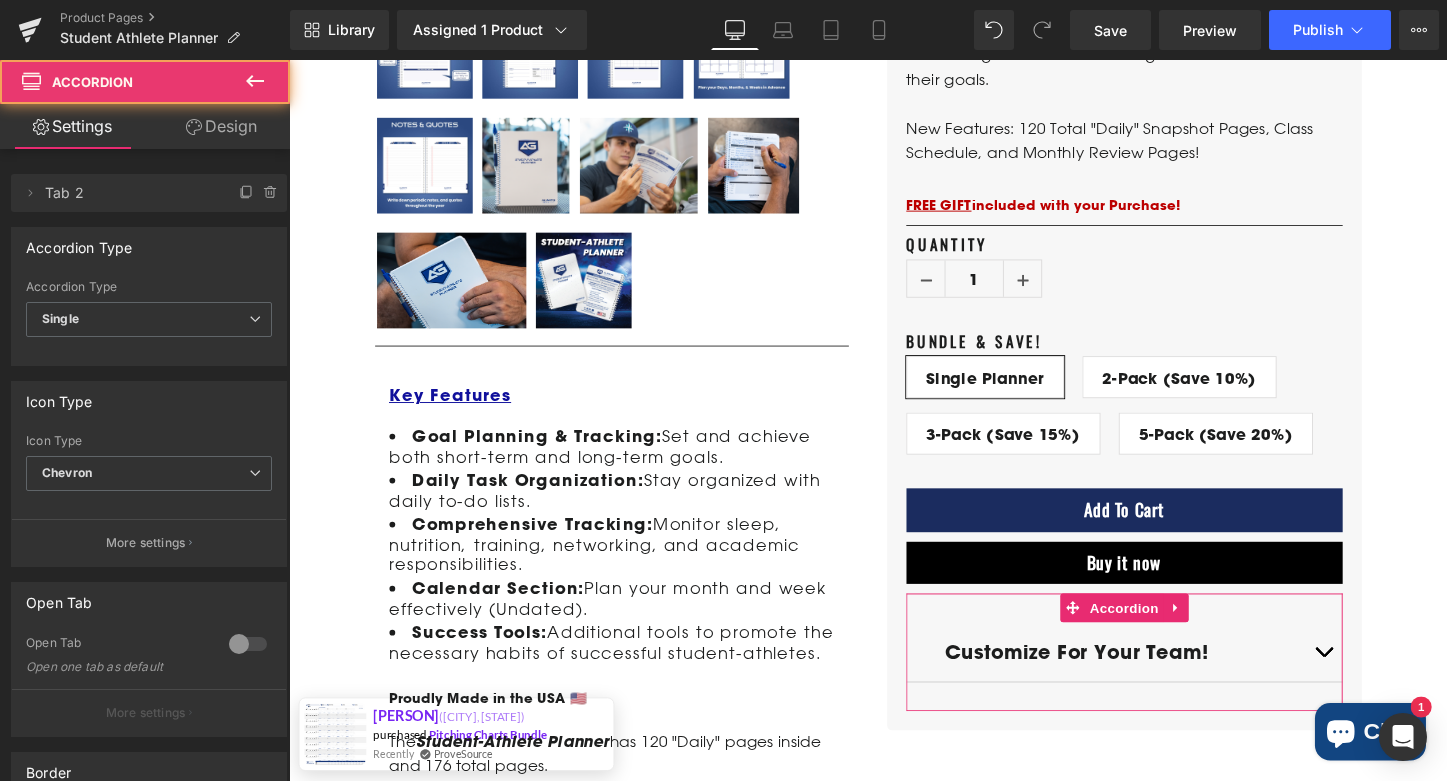 click at bounding box center [1370, 678] 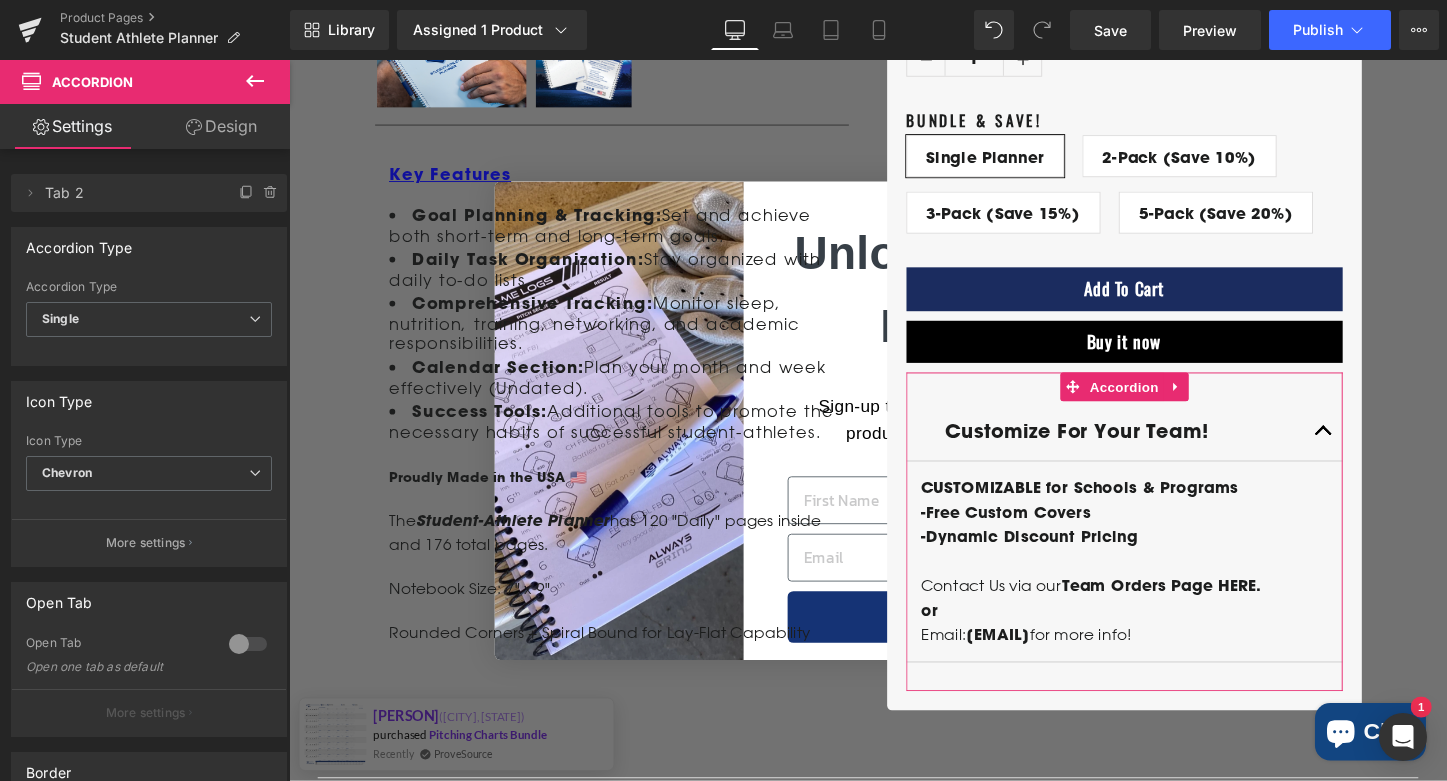 scroll, scrollTop: 1112, scrollLeft: 0, axis: vertical 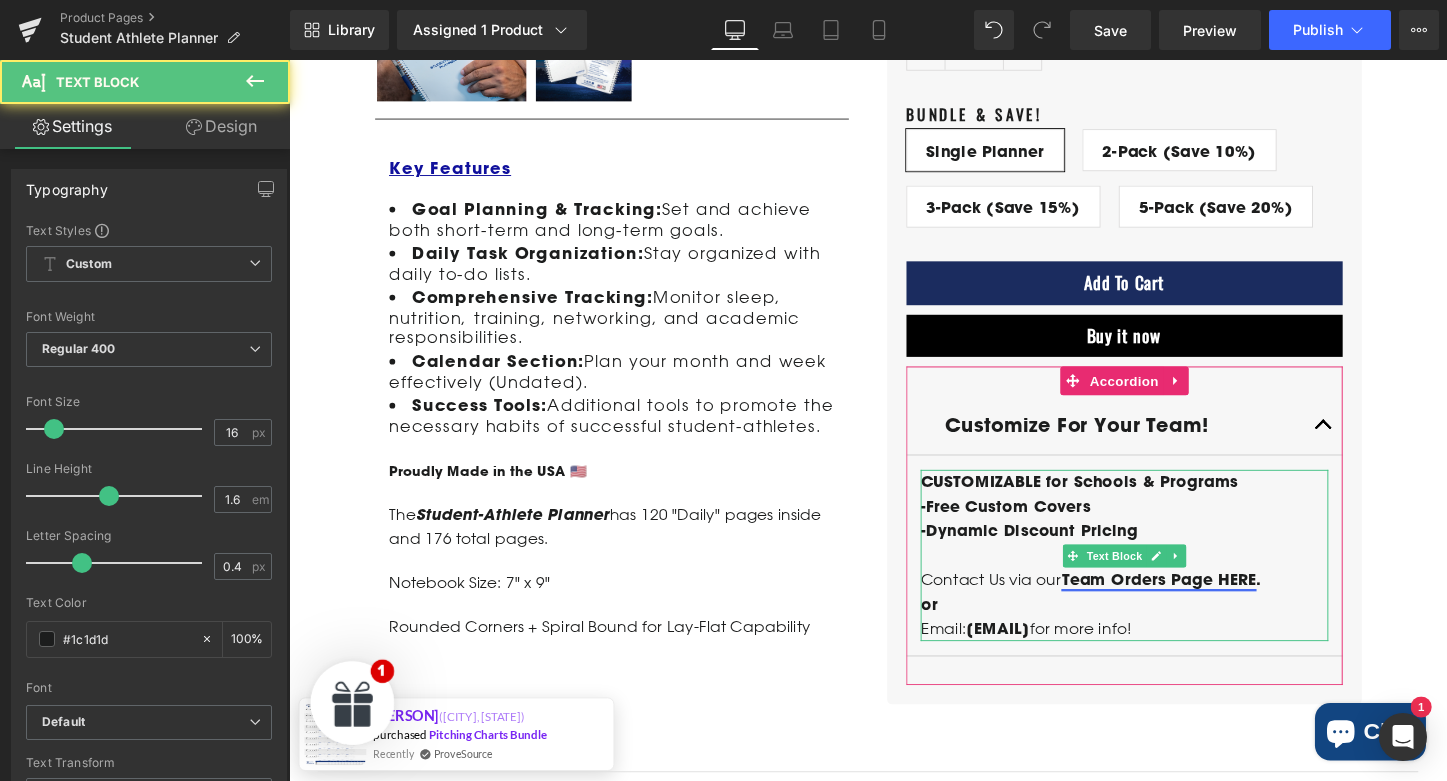 click on "Team Orders Page HERE" at bounding box center (1197, 602) 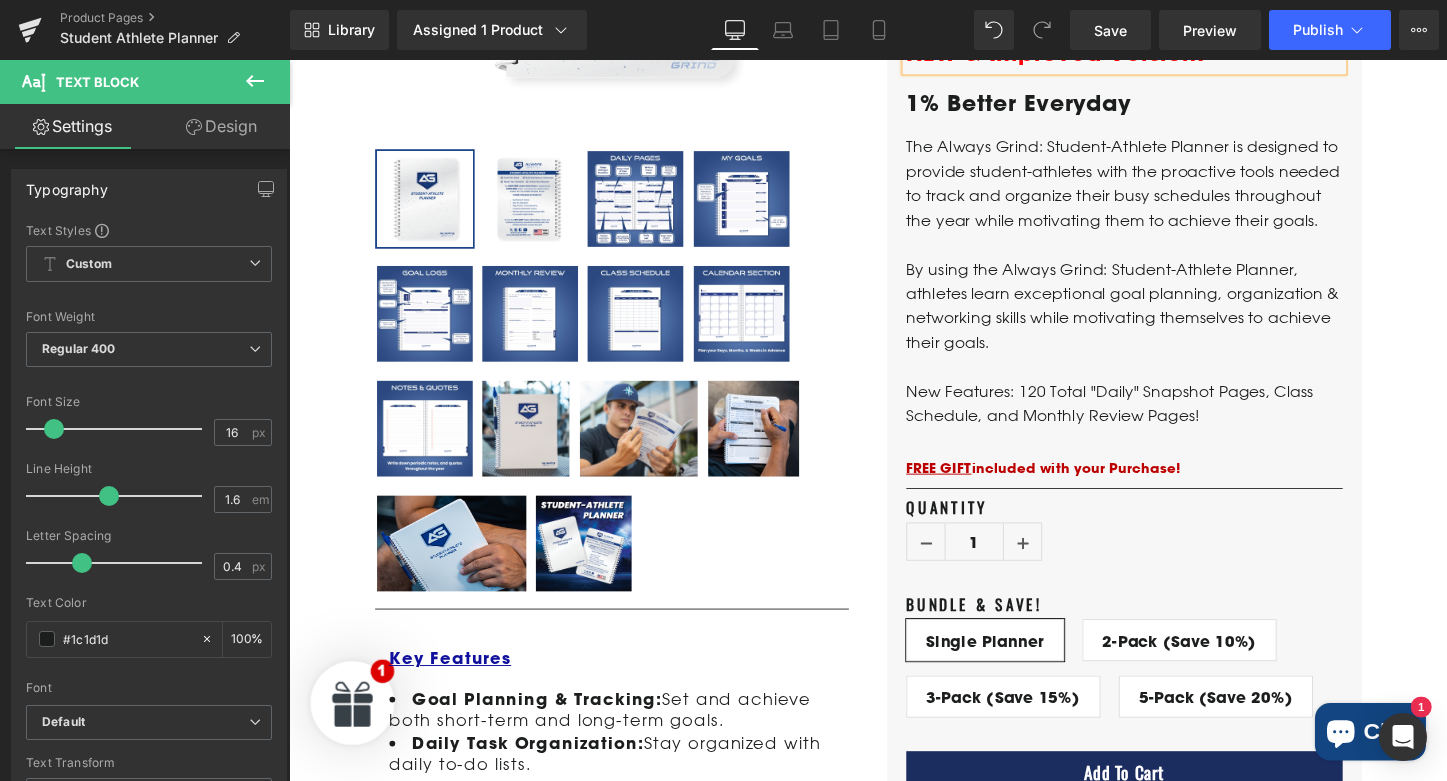 scroll, scrollTop: 590, scrollLeft: 0, axis: vertical 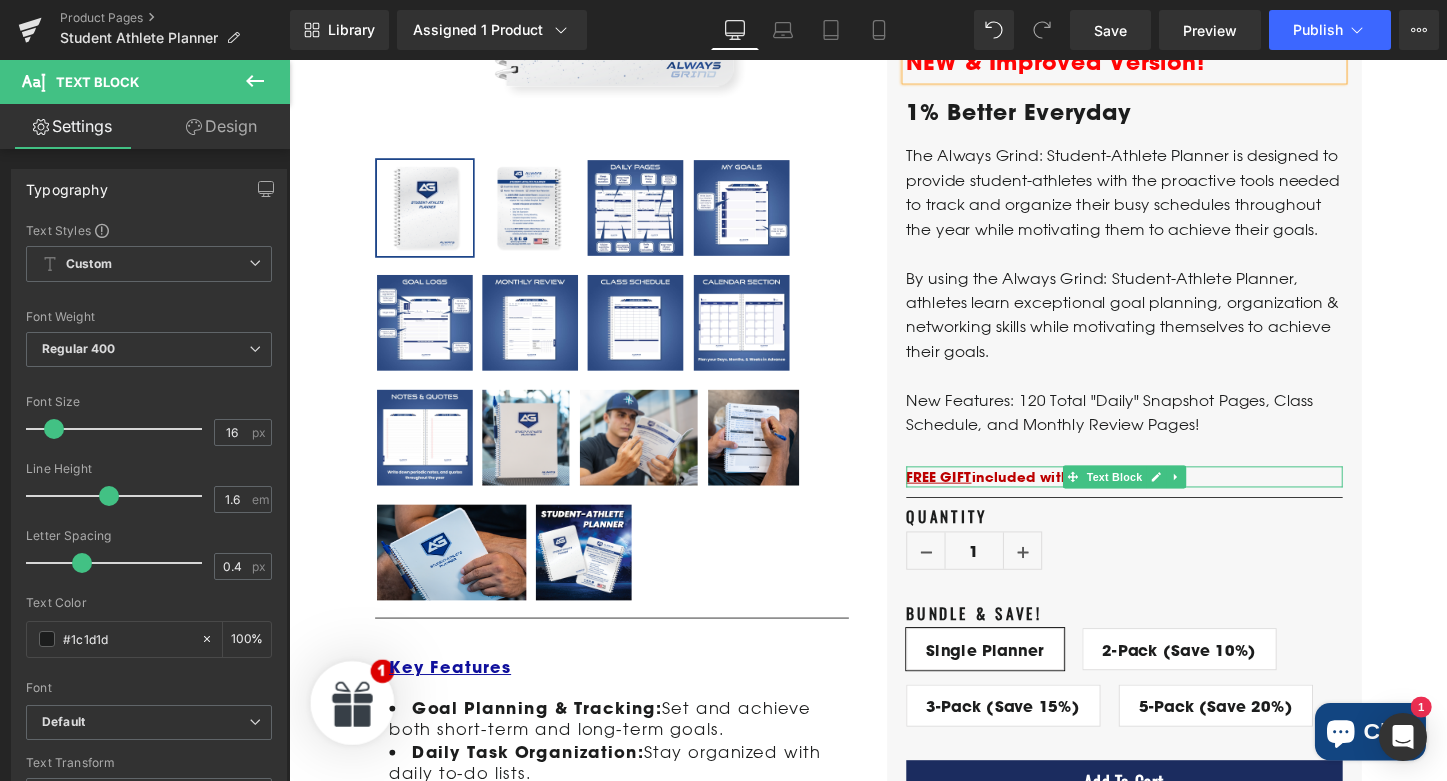 click on "FREE GIFT  included with your Purchase!" at bounding box center [1162, 496] 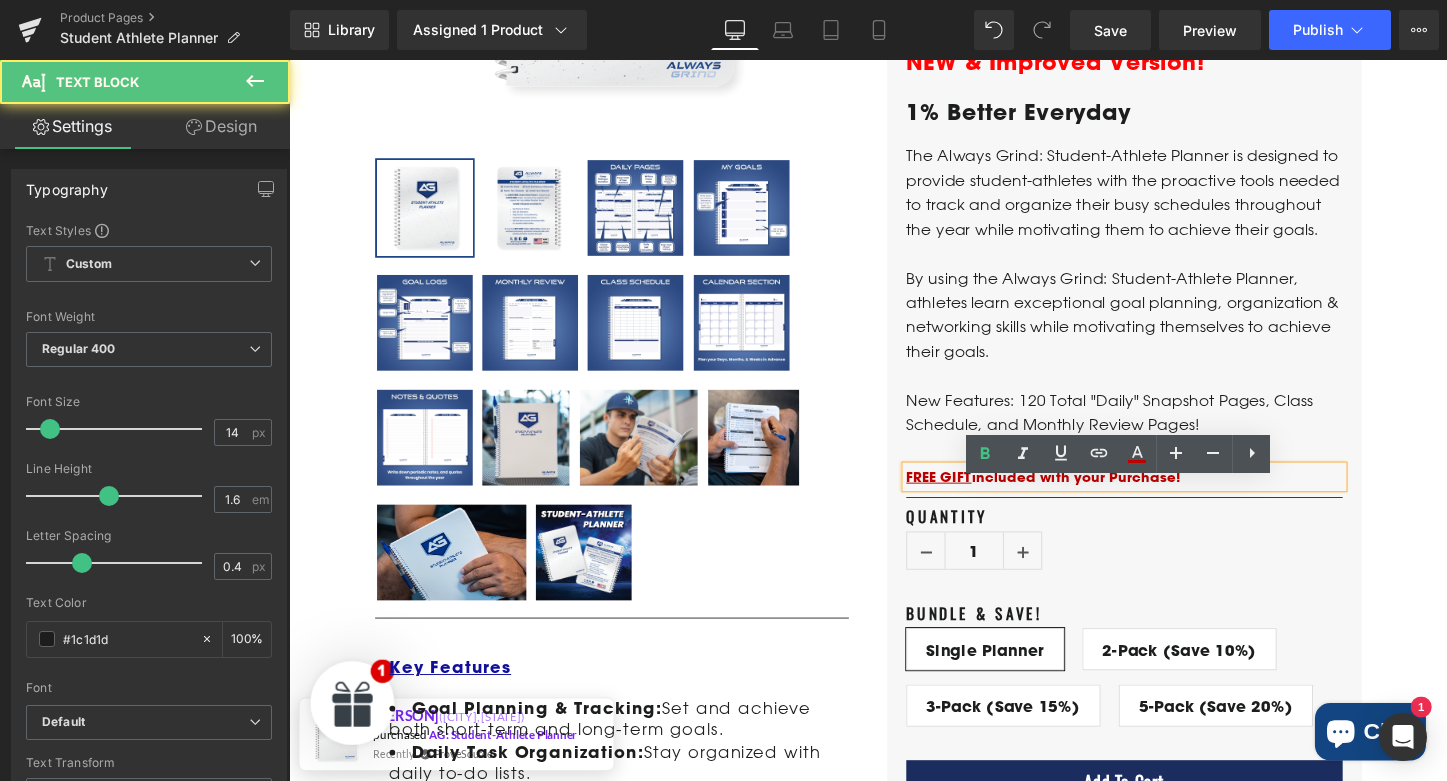 click on "FREE GIFT  included with your Purchase!" at bounding box center [1162, 496] 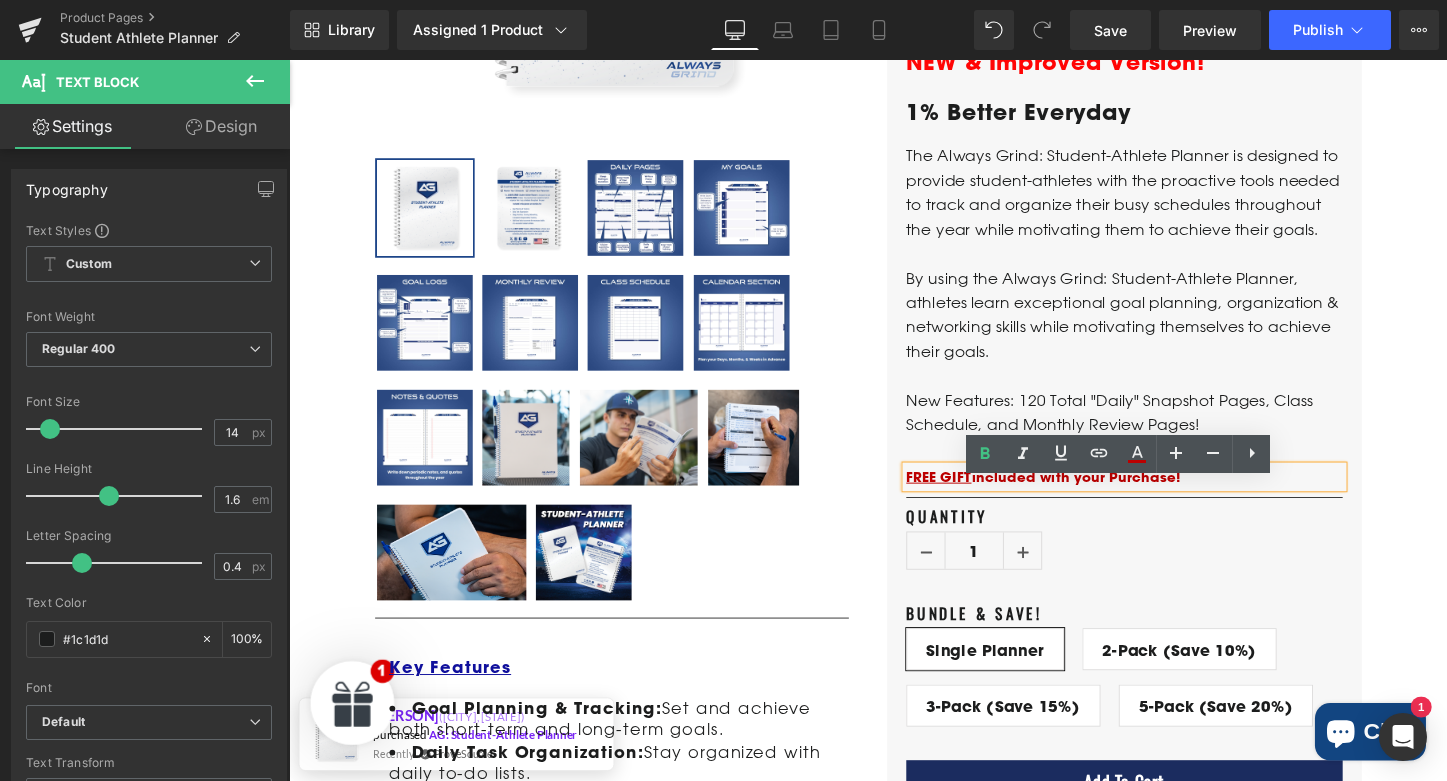 type 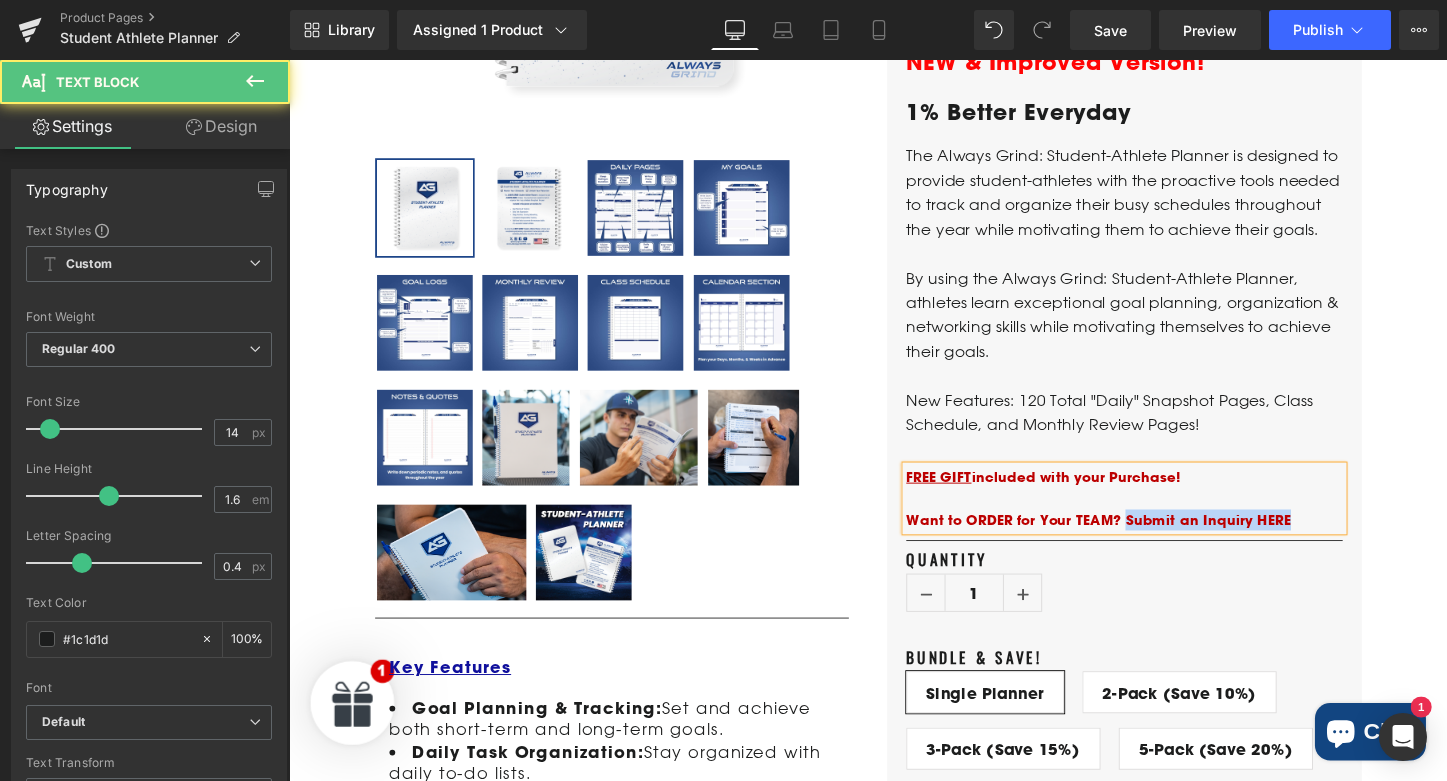 drag, startPoint x: 1335, startPoint y: 551, endPoint x: 1164, endPoint y: 555, distance: 171.04678 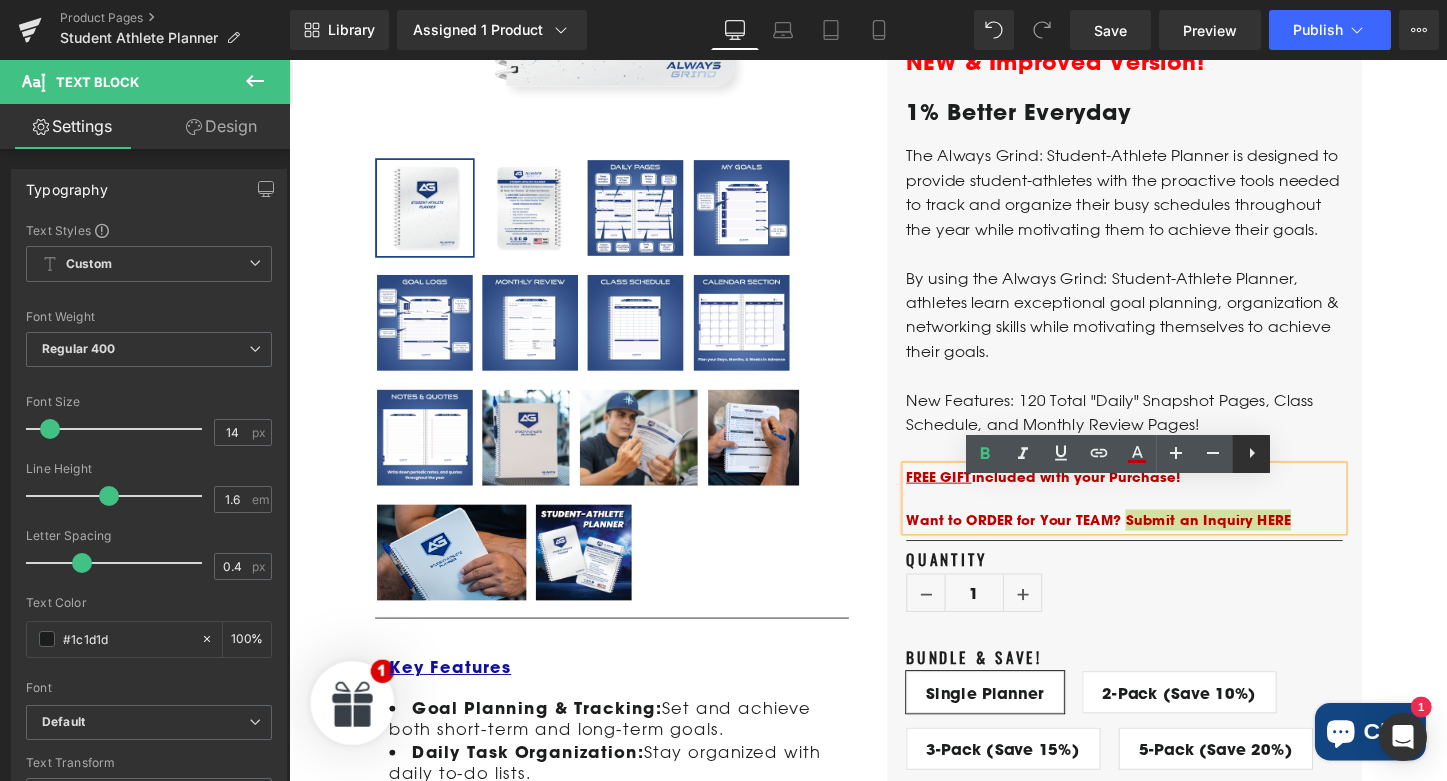 click 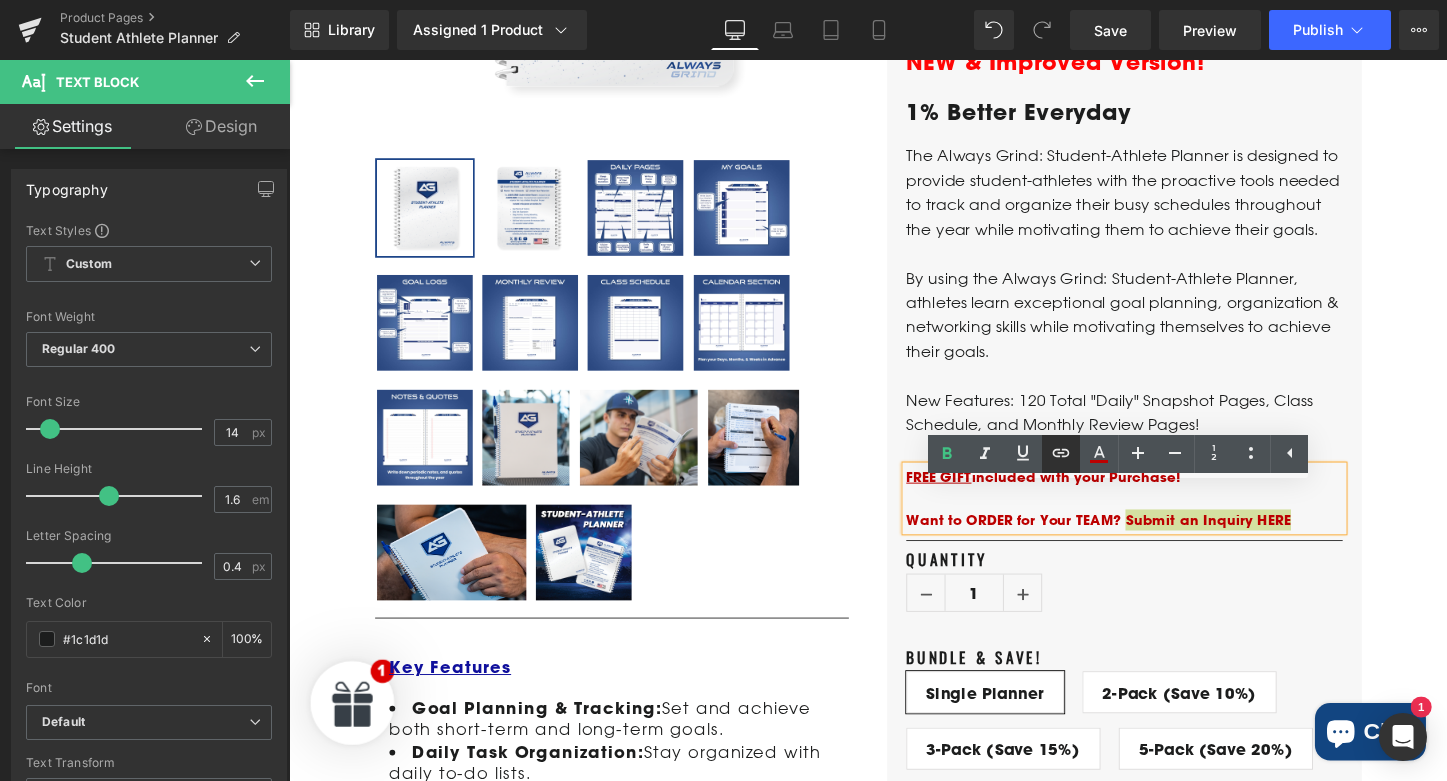 click 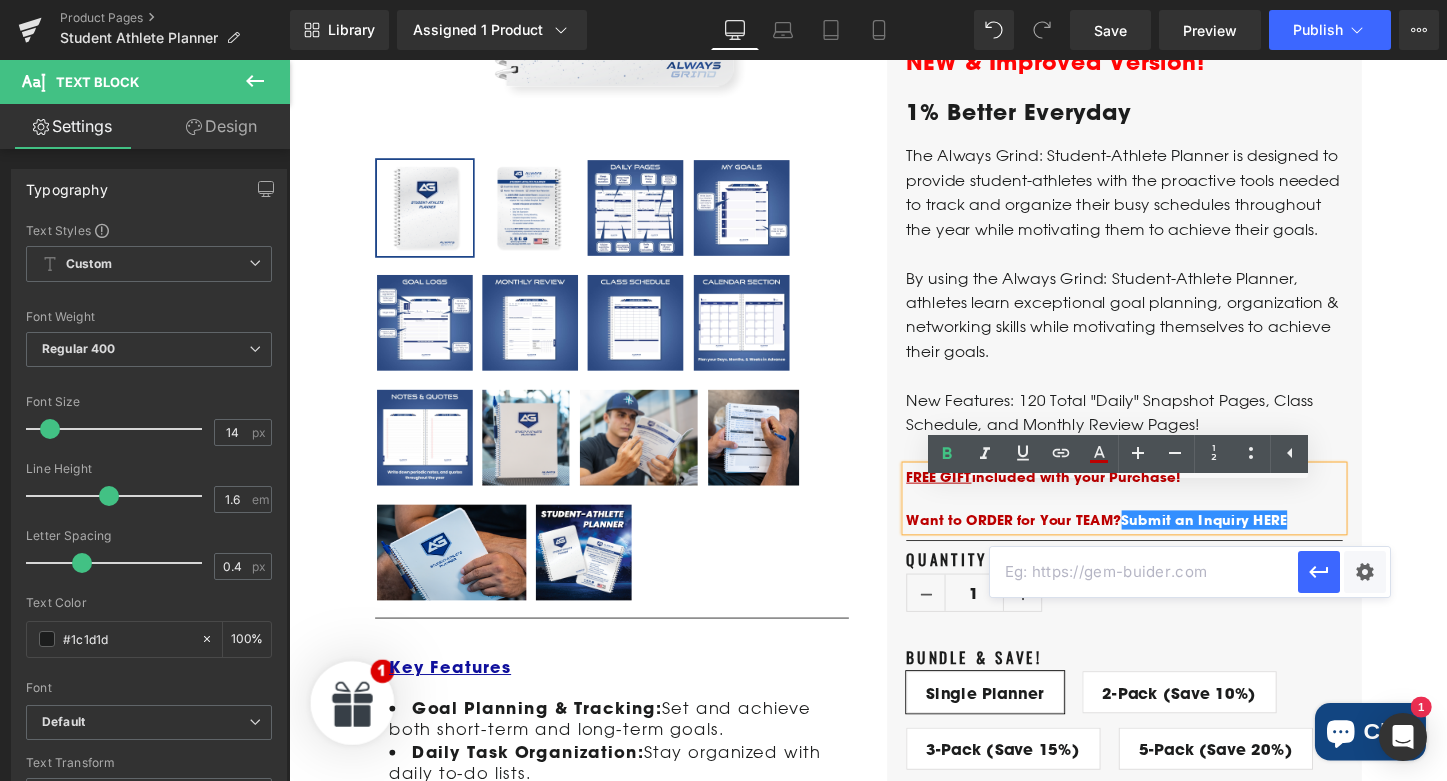 click at bounding box center (1144, 572) 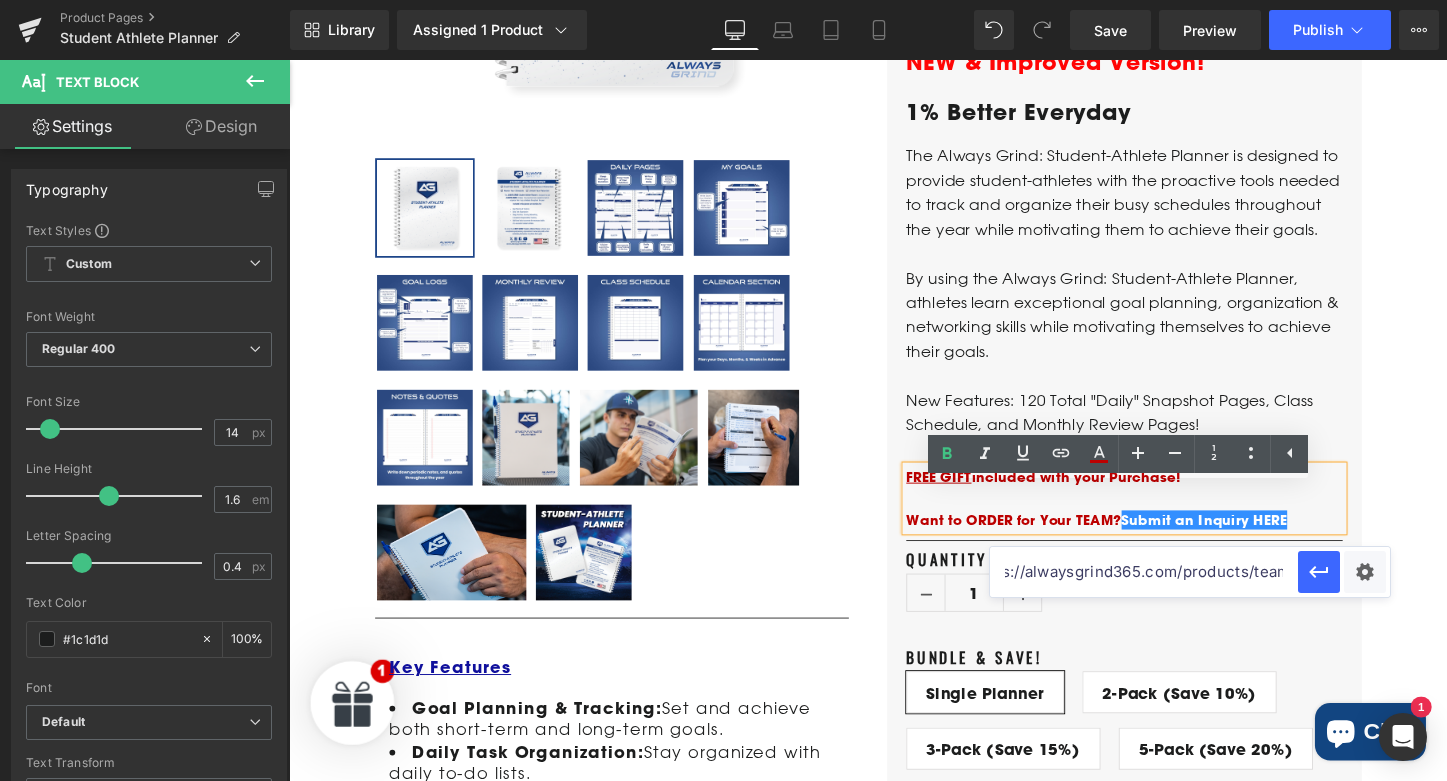 scroll, scrollTop: 0, scrollLeft: 0, axis: both 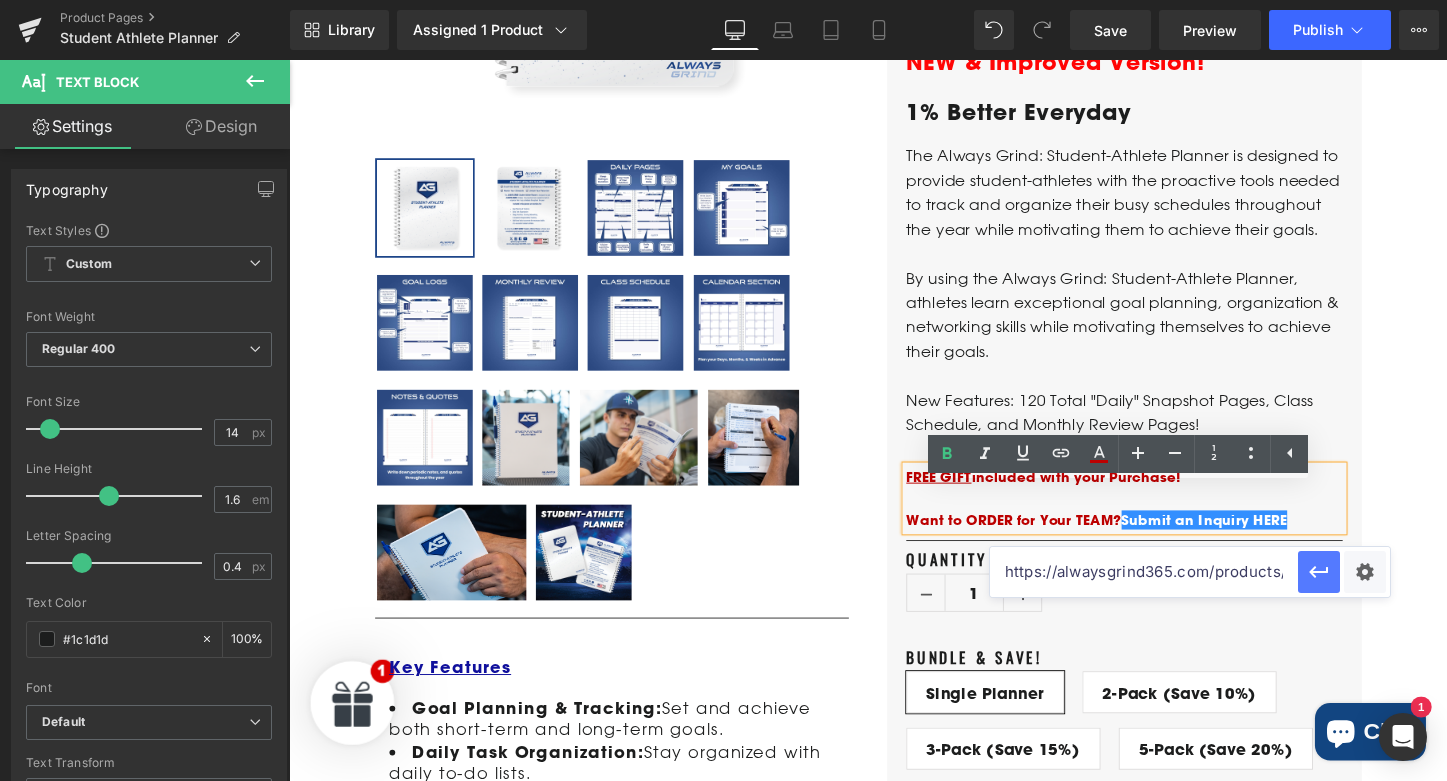 type on "https://alwaysgrind365.com/products/team-bulk-order-always-grind-notebooks?_pos=1&_psq=team&_ss=e&_v=1.0" 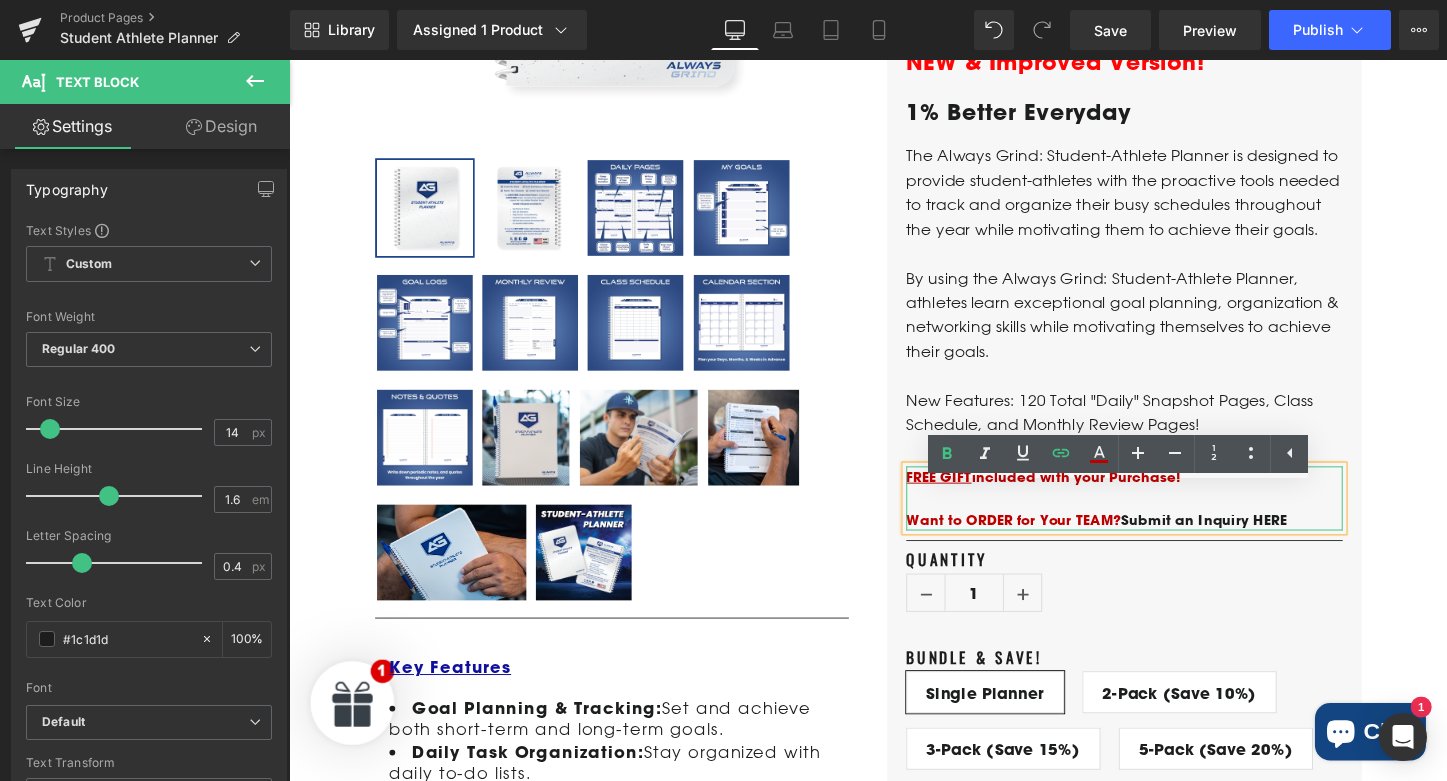 click on "Want to ORDER for Your TEAM?  Submit an Inquiry HERE" at bounding box center (1162, 541) 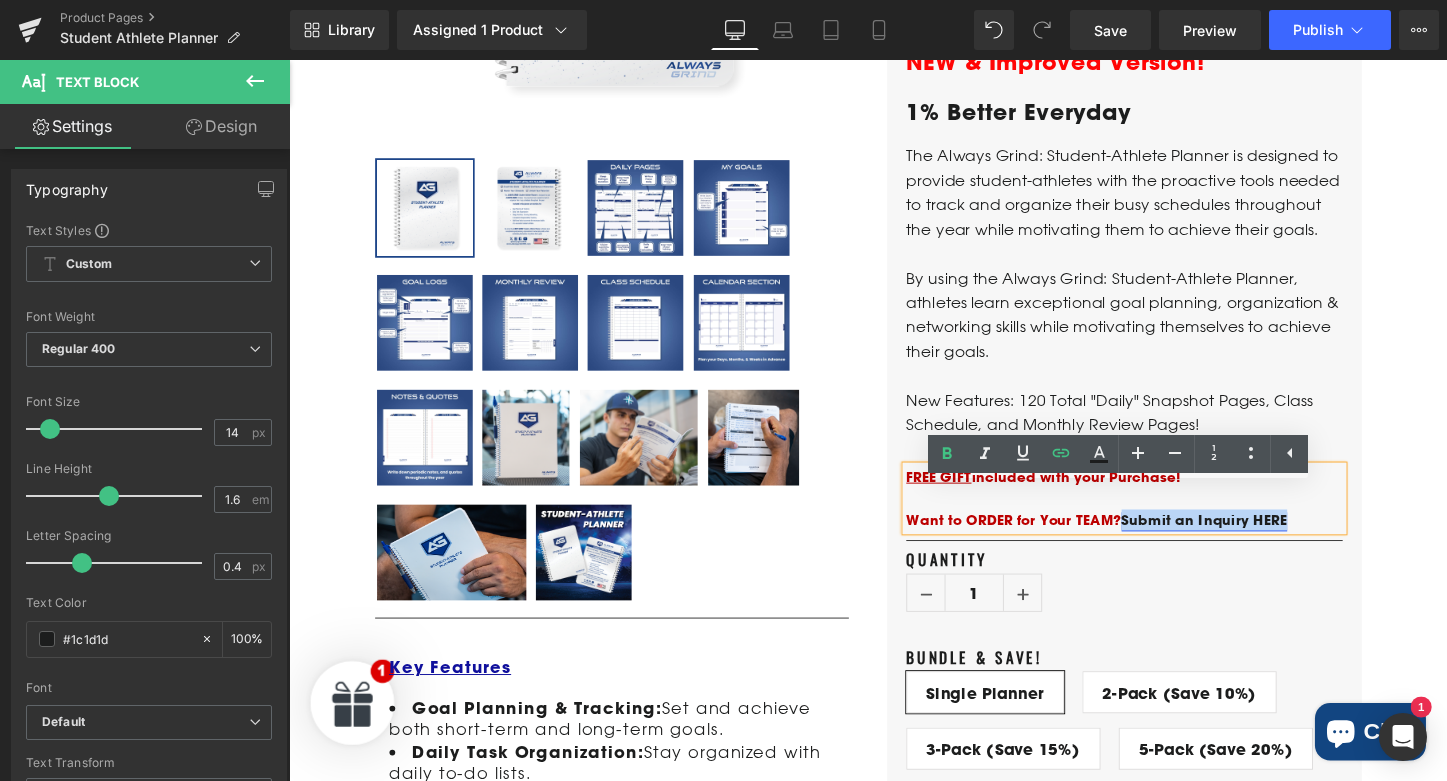 drag, startPoint x: 1339, startPoint y: 553, endPoint x: 1165, endPoint y: 557, distance: 174.04597 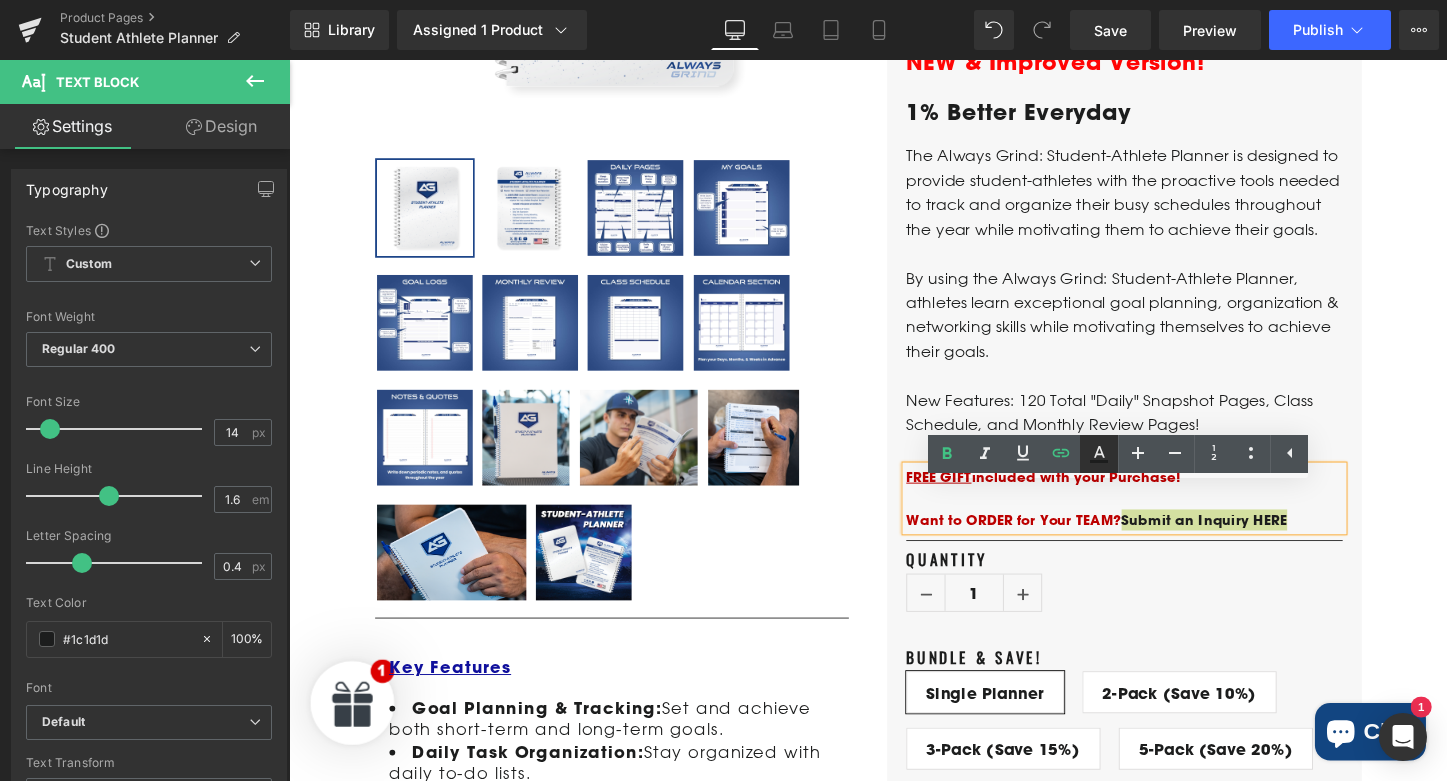 click 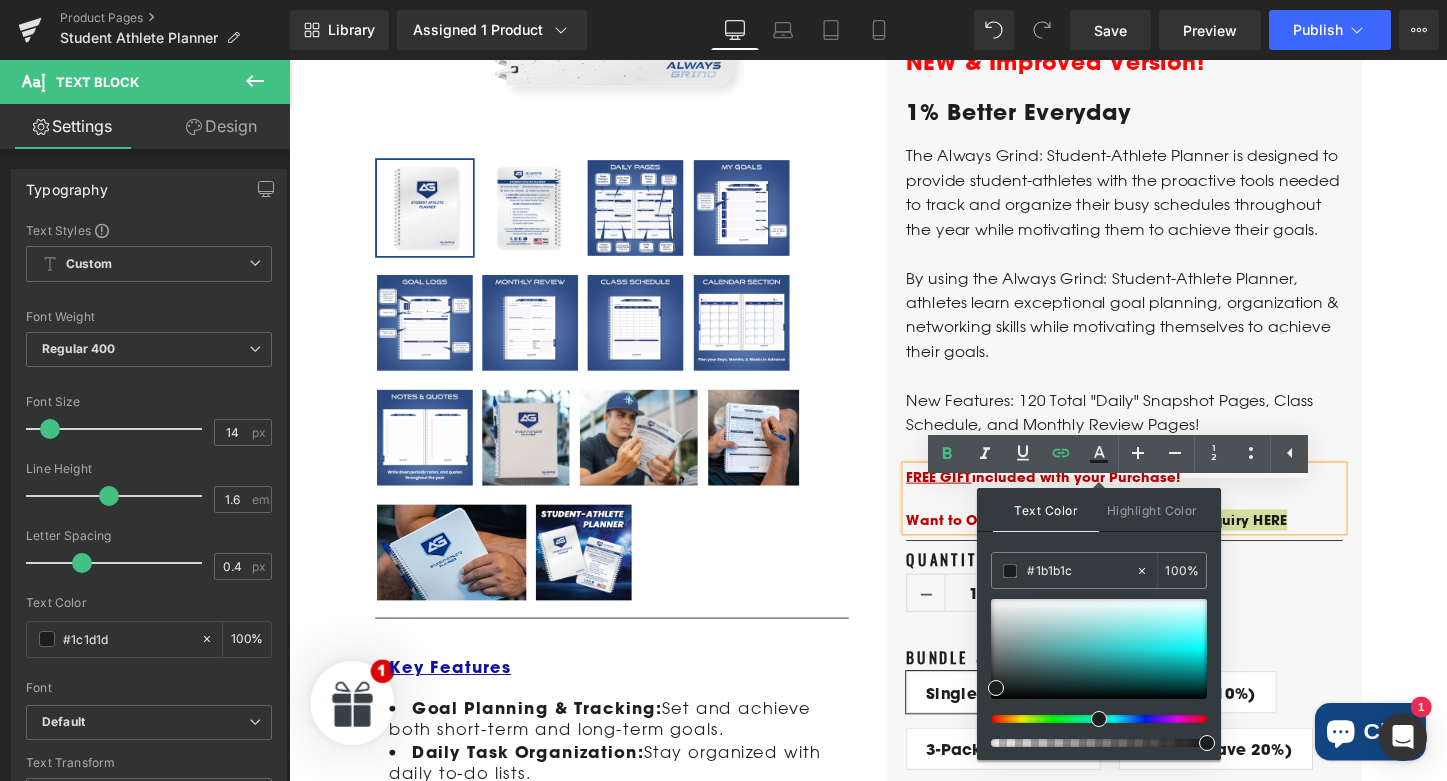 click at bounding box center (1091, 719) 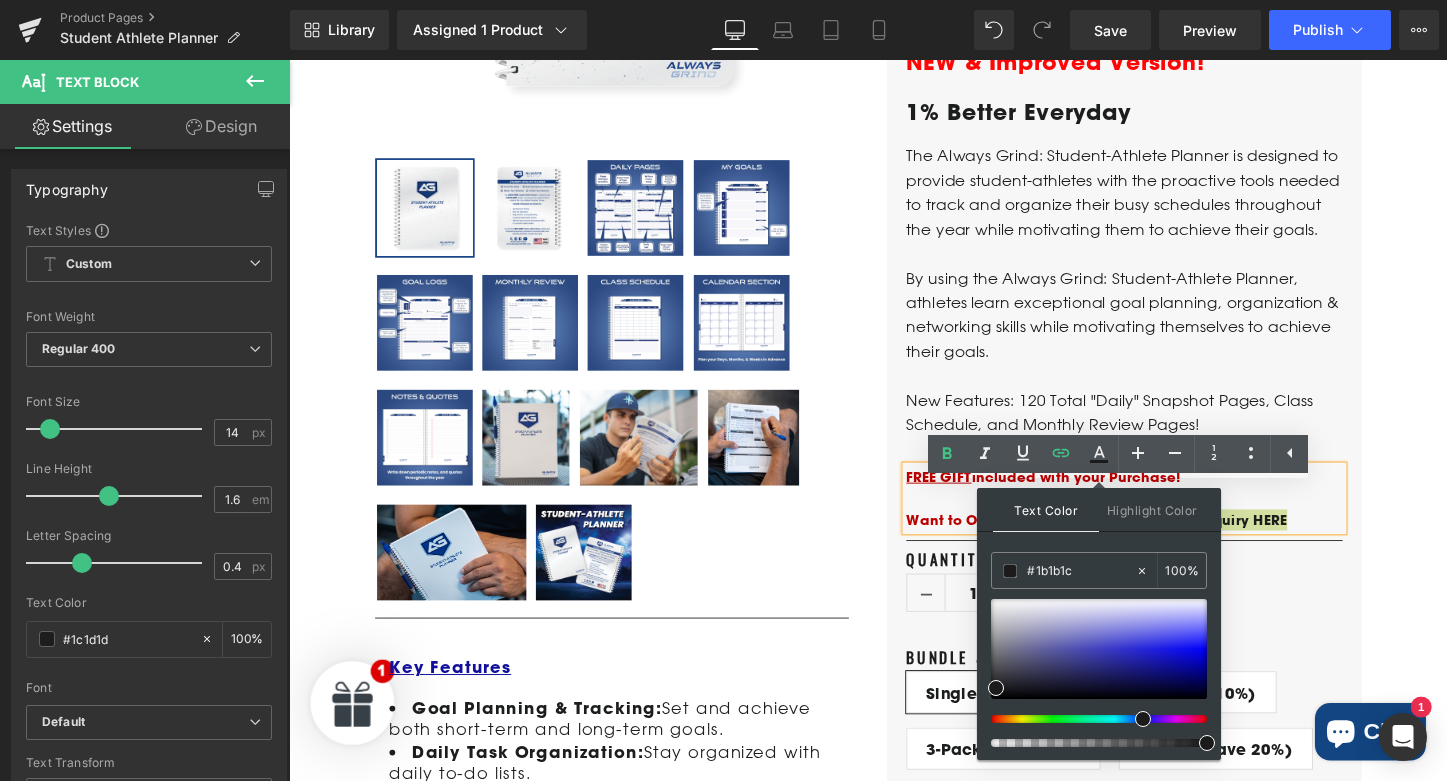 click at bounding box center (1091, 719) 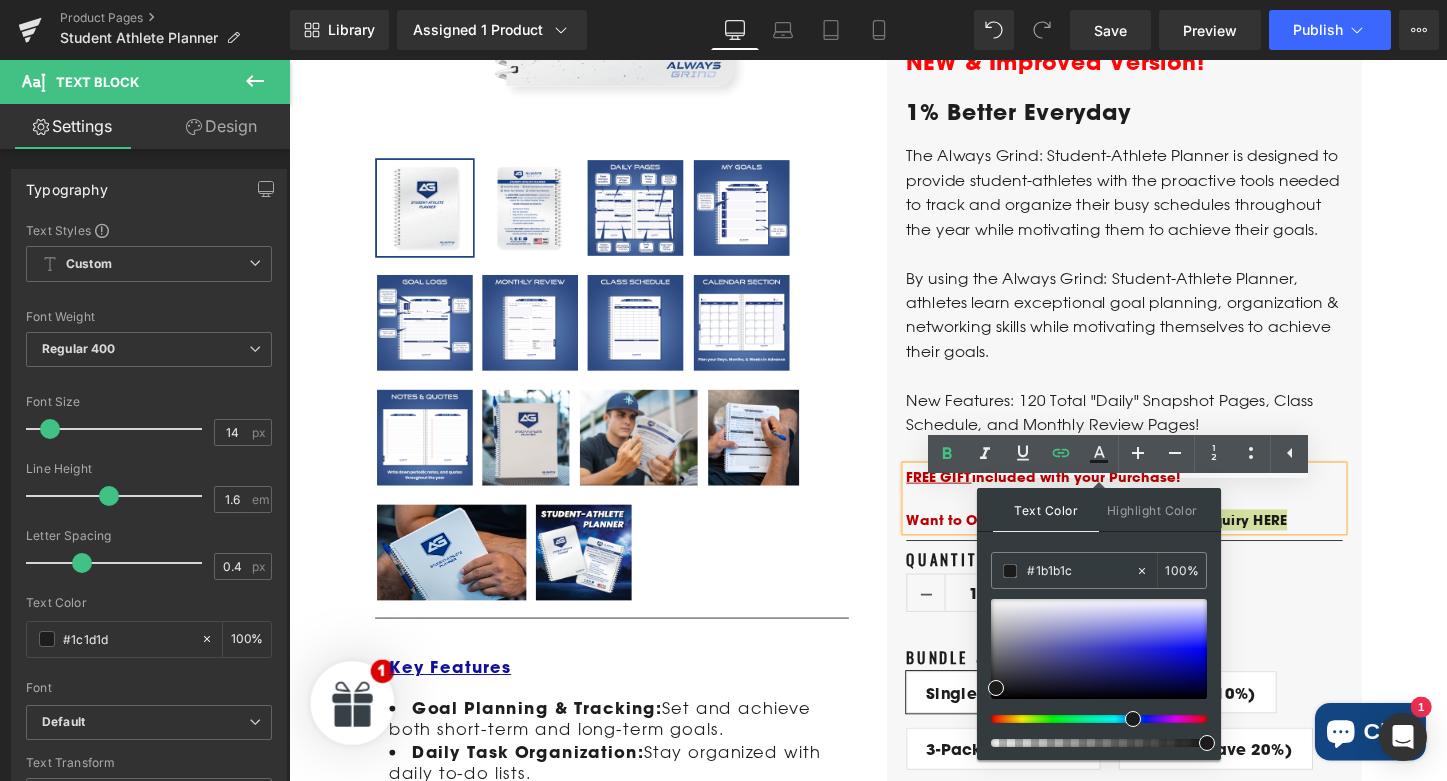 drag, startPoint x: 1140, startPoint y: 721, endPoint x: 1125, endPoint y: 720, distance: 15.033297 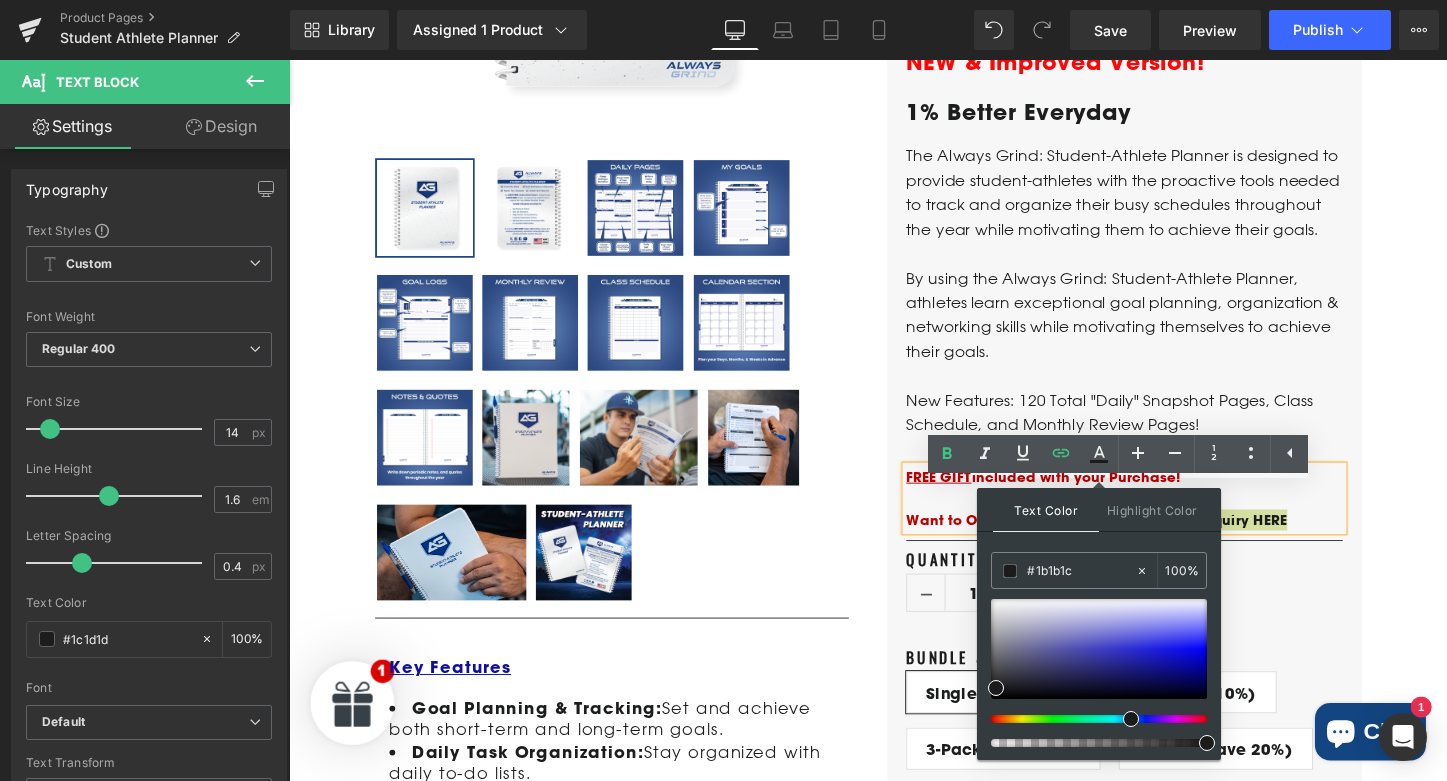 click at bounding box center (1131, 719) 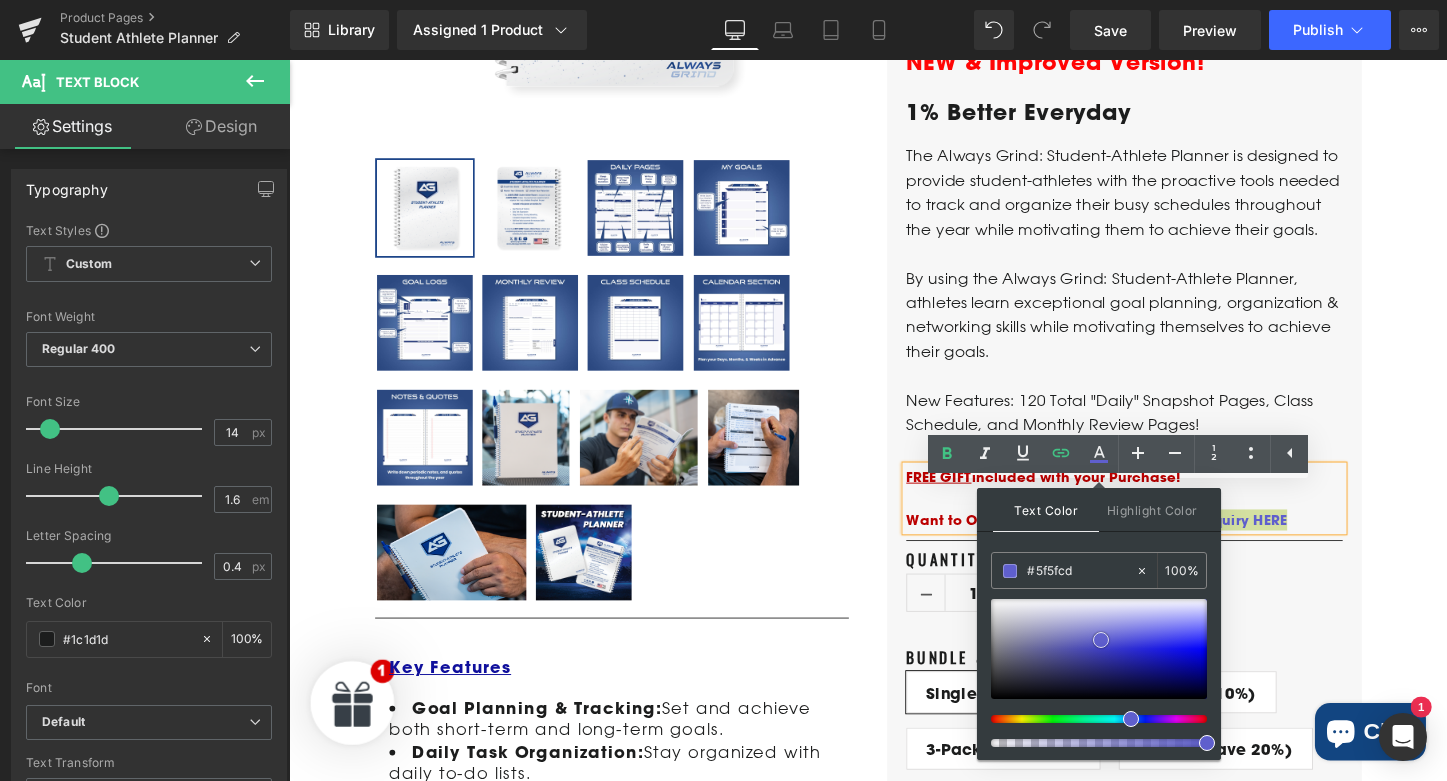 click at bounding box center [1099, 649] 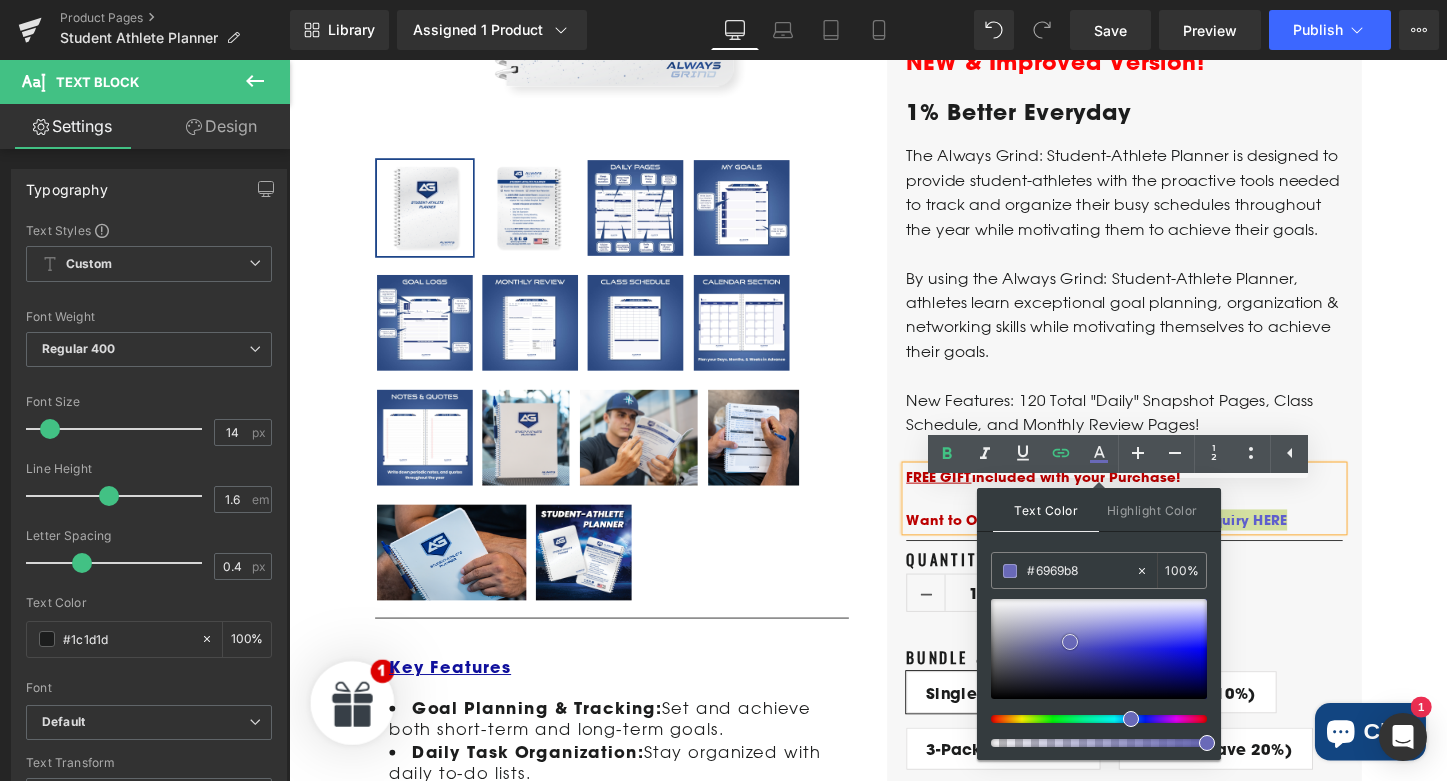 click at bounding box center (1099, 649) 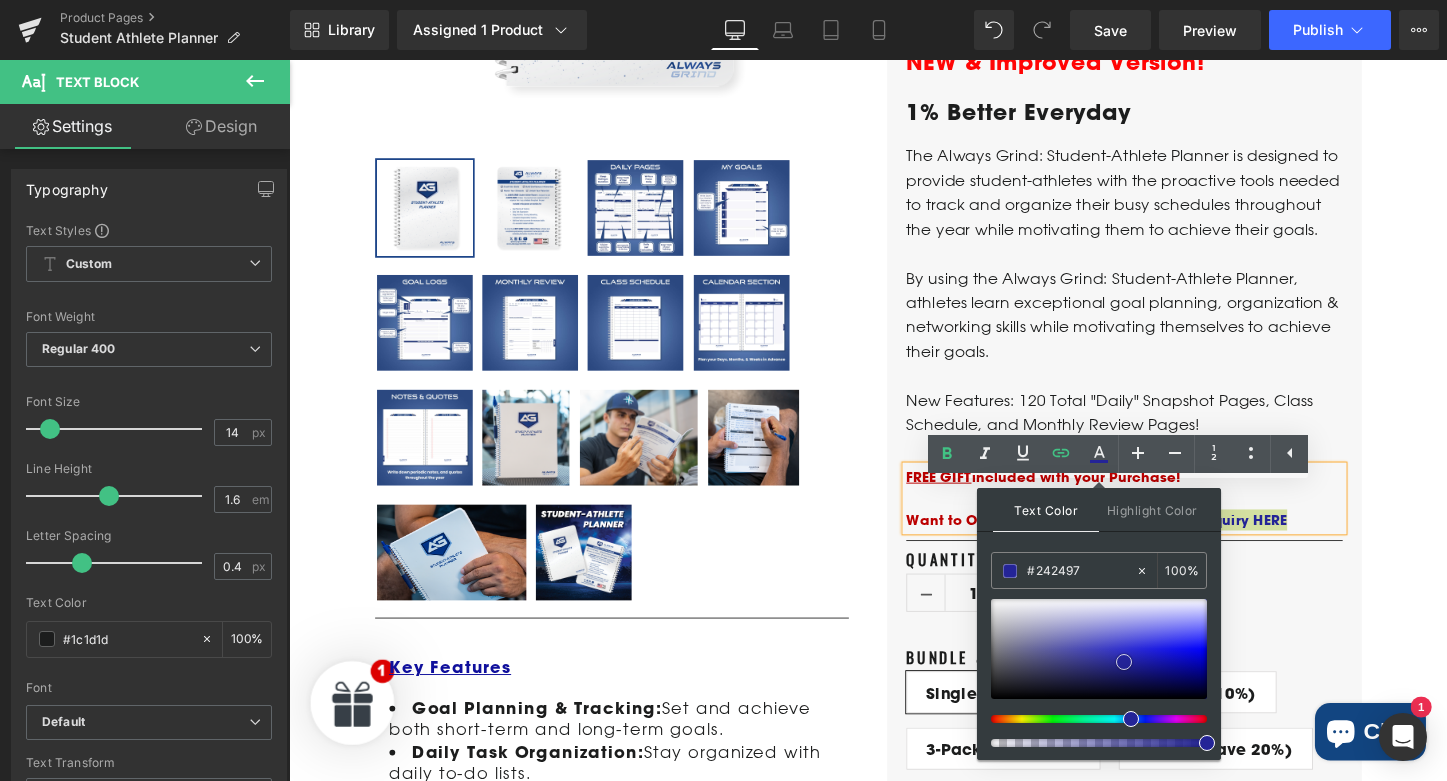 click at bounding box center (1099, 649) 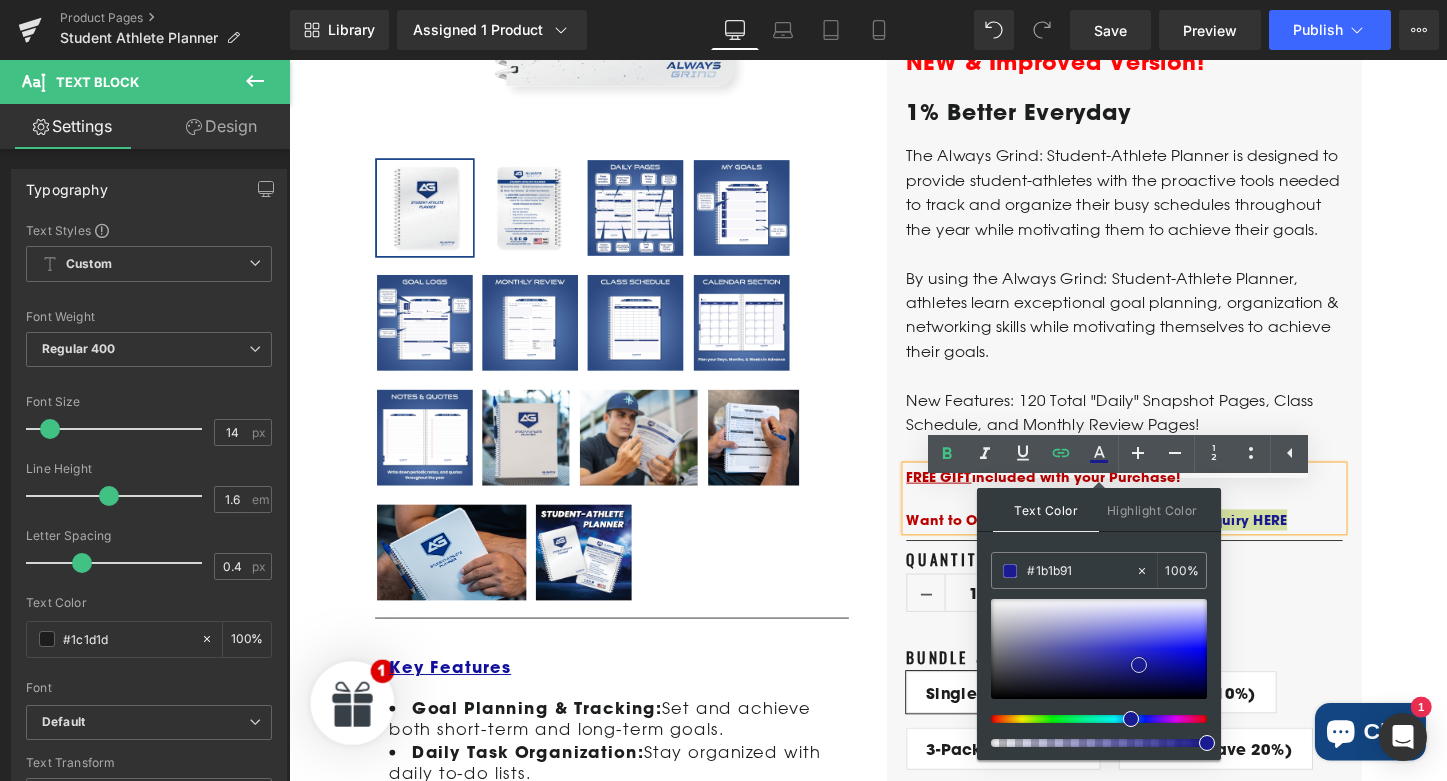 click at bounding box center [1099, 649] 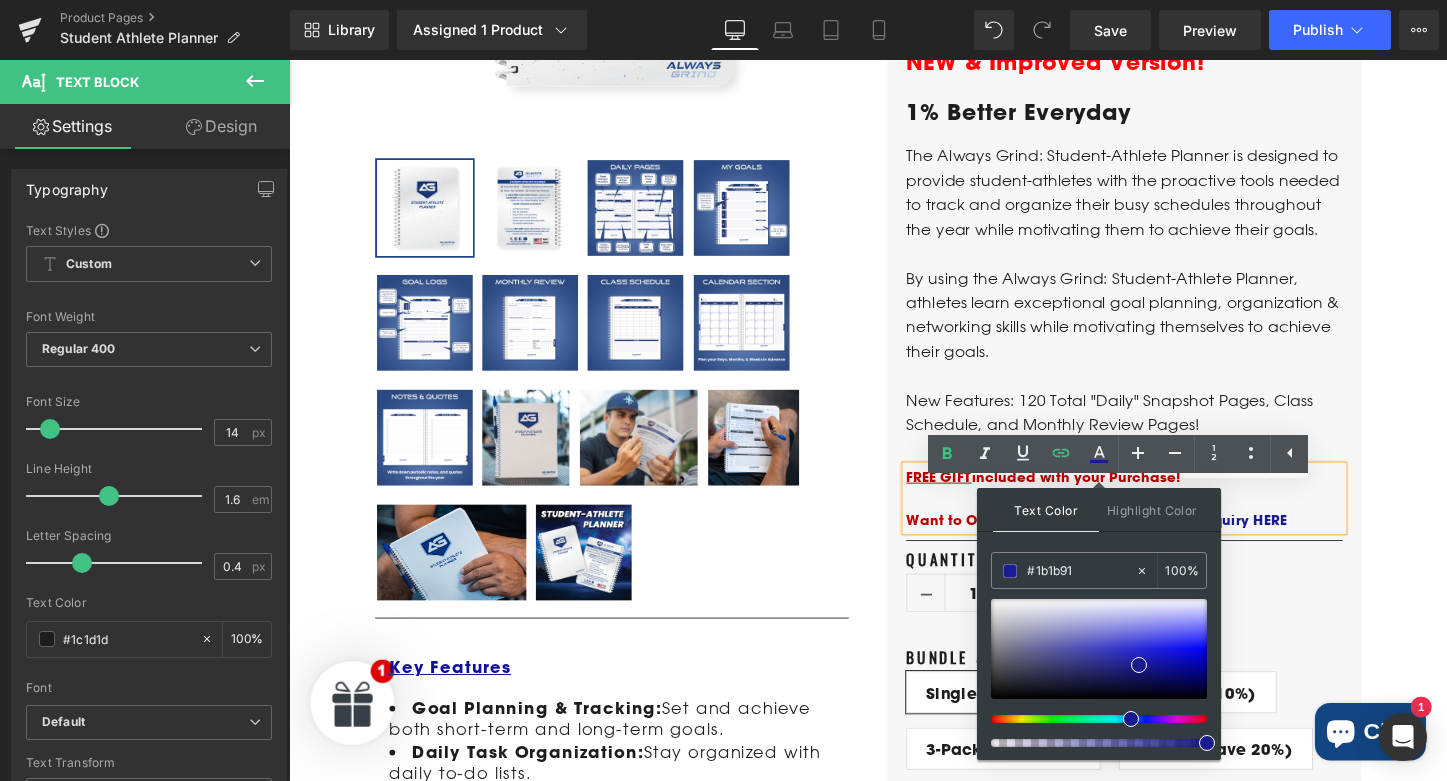 click on "NEW & Improved Version!
Text Block         1% Better Everyday Text Block         The Always Grind: Student-Athlete Planner is designed to provide student-athletes with the proactive tools needed to track and organize their busy schedules throughout the year while motivating them to achieve their goals. By using the Always Grind: Student-Athlete Planner, athletes learn exceptional goal planning, organization & networking skills while motivating themselves to achieve their goals. New Features: 120 Total "Daily" Snapshot Pages, Class Schedule, and Monthly Review Pages! Text Block
FREE GIFT Submit an Inquiry HERE" at bounding box center [1162, 523] 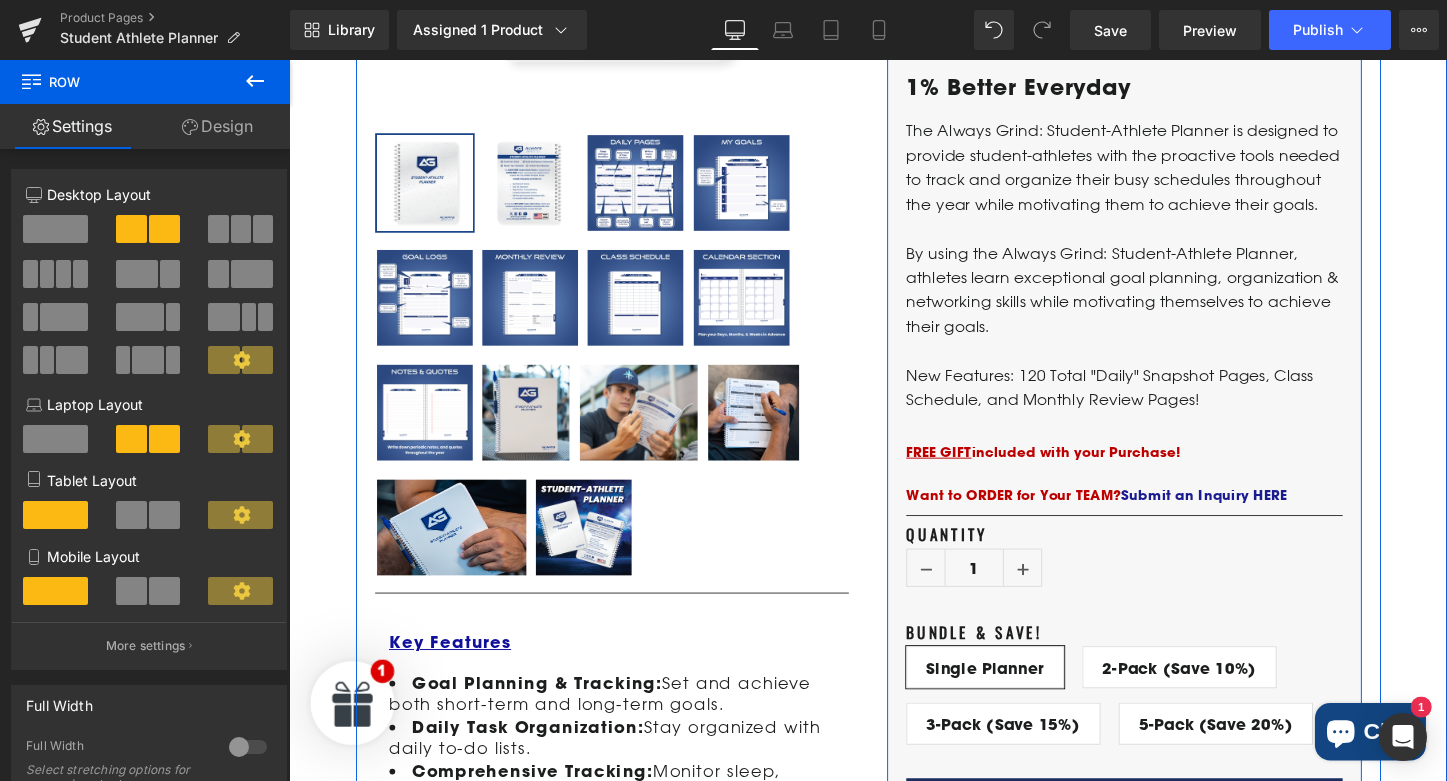 scroll, scrollTop: 618, scrollLeft: 0, axis: vertical 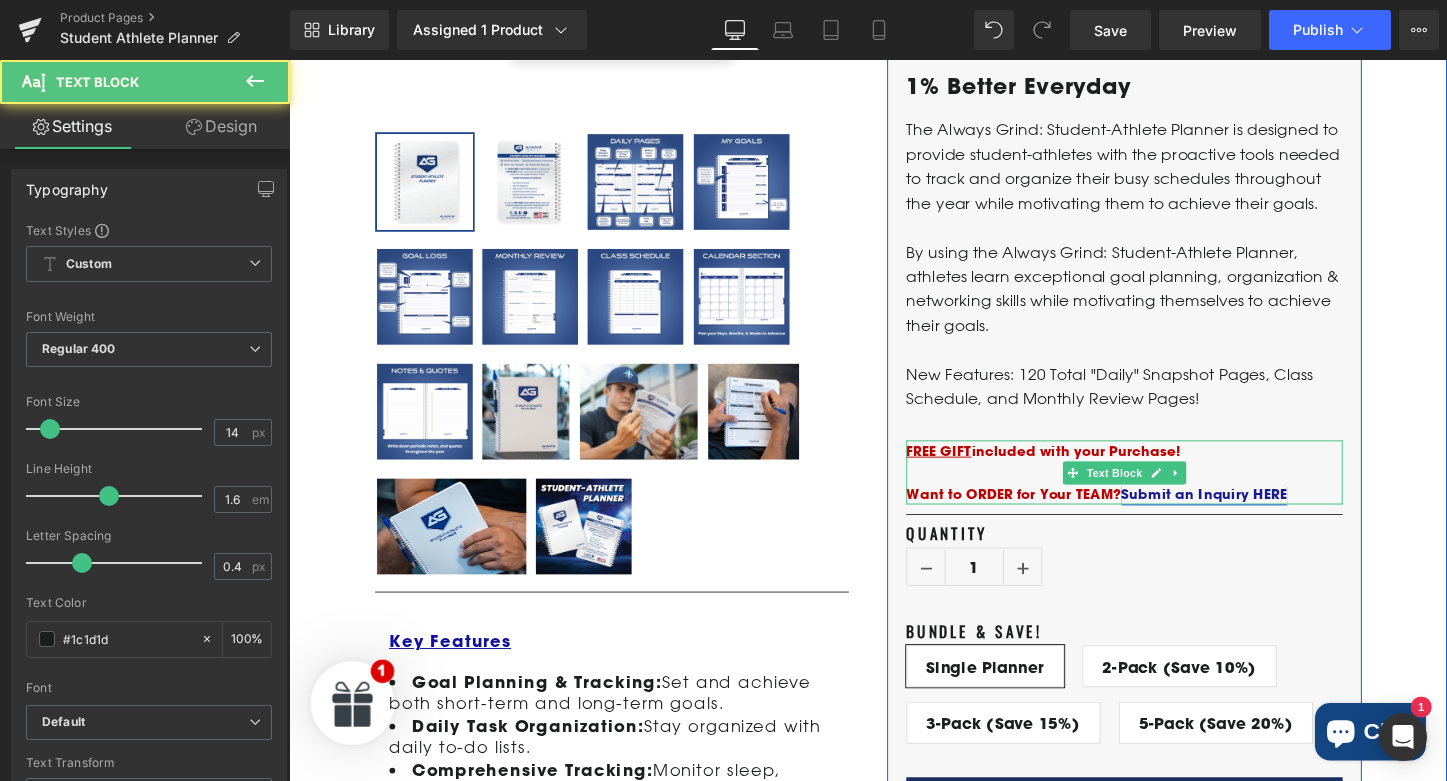 click on "Submit an Inquiry HERE" at bounding box center [1245, 513] 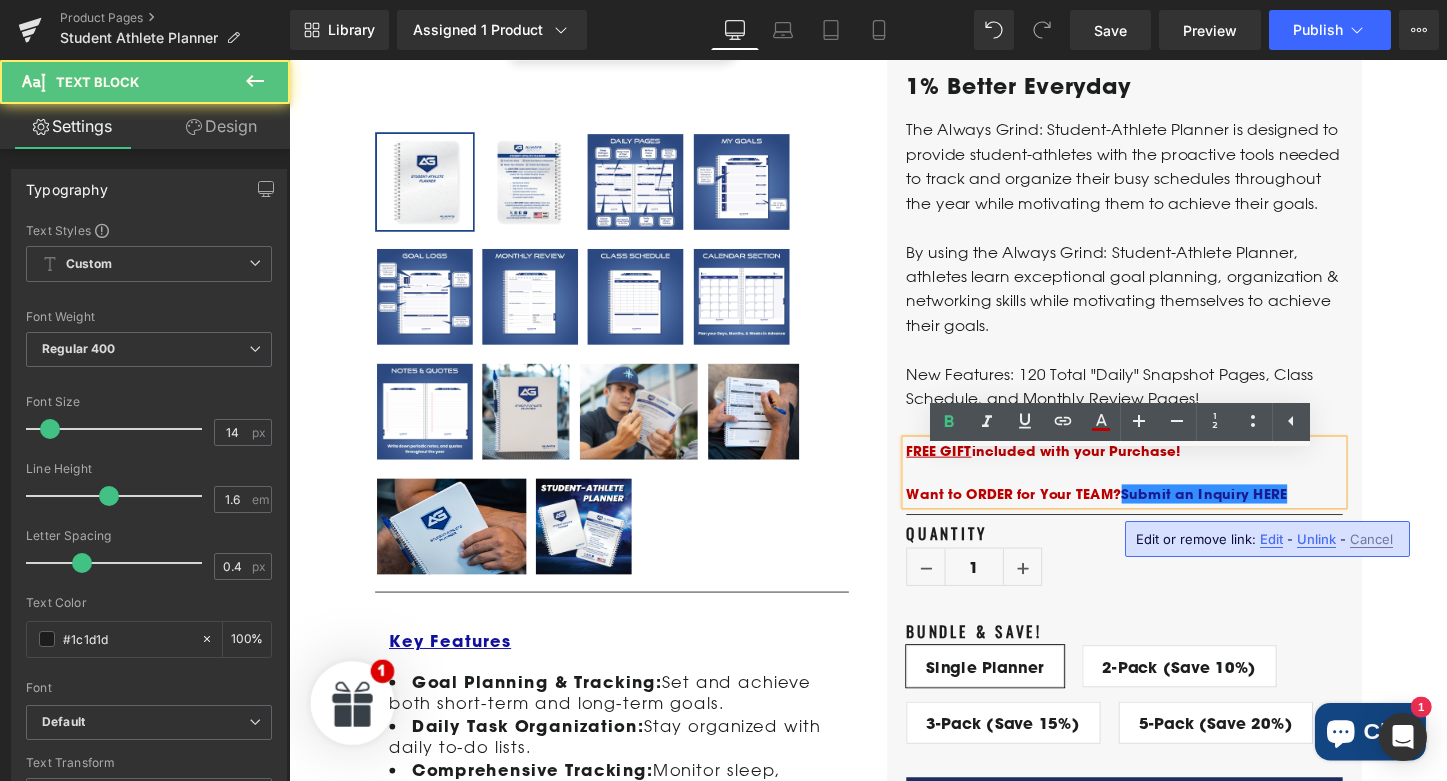 click on "Want to ORDER for Your TEAM?" at bounding box center [1046, 513] 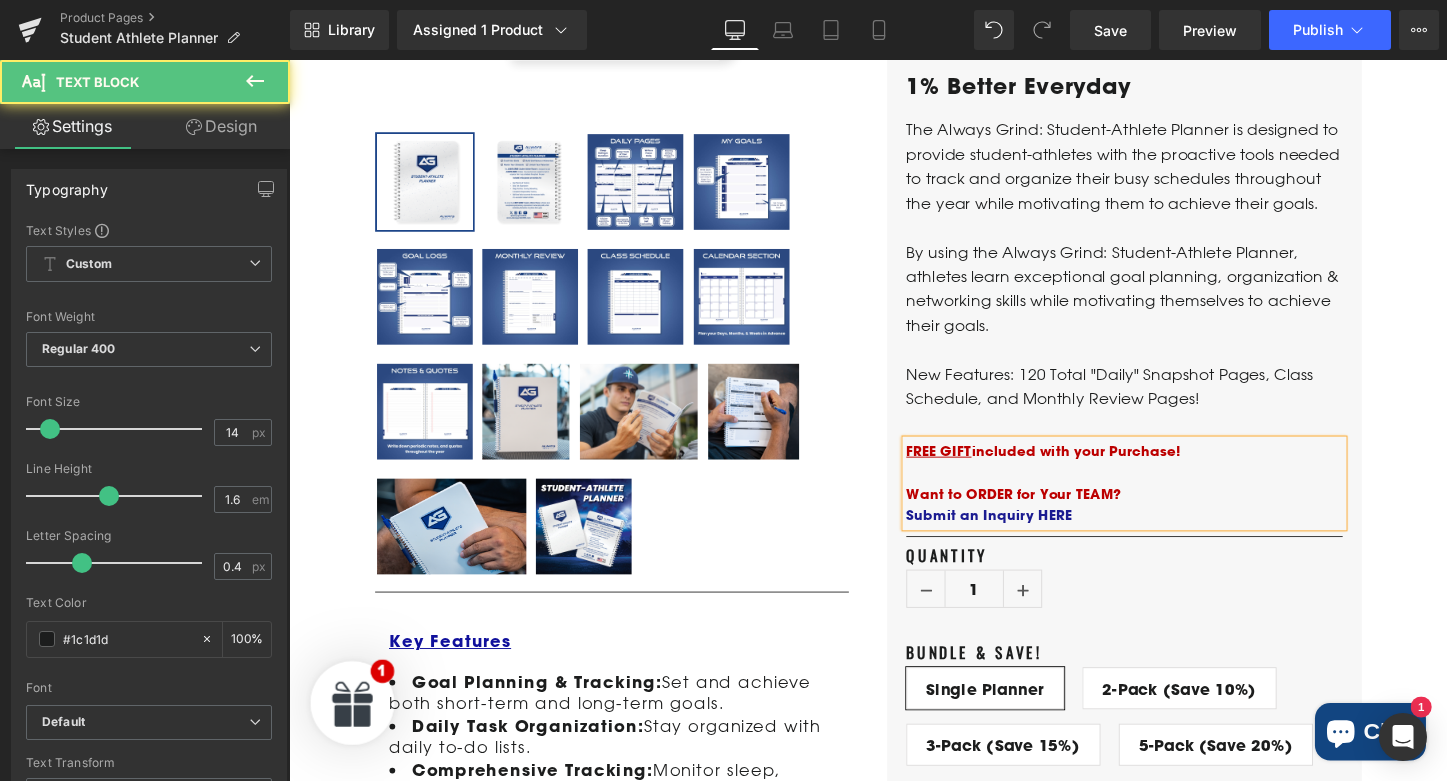 drag, startPoint x: 1116, startPoint y: 550, endPoint x: 931, endPoint y: 528, distance: 186.30351 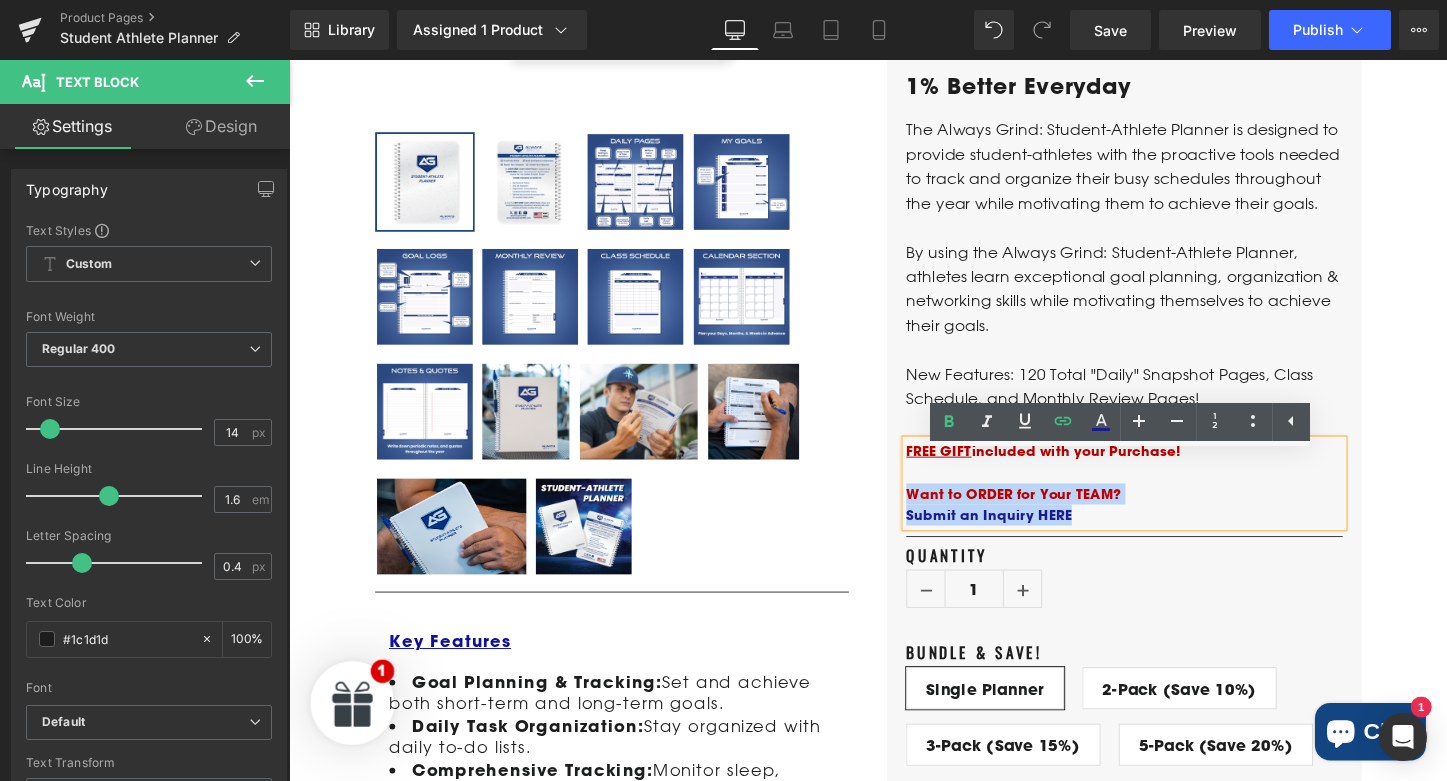 drag, startPoint x: 1109, startPoint y: 551, endPoint x: 938, endPoint y: 521, distance: 173.61163 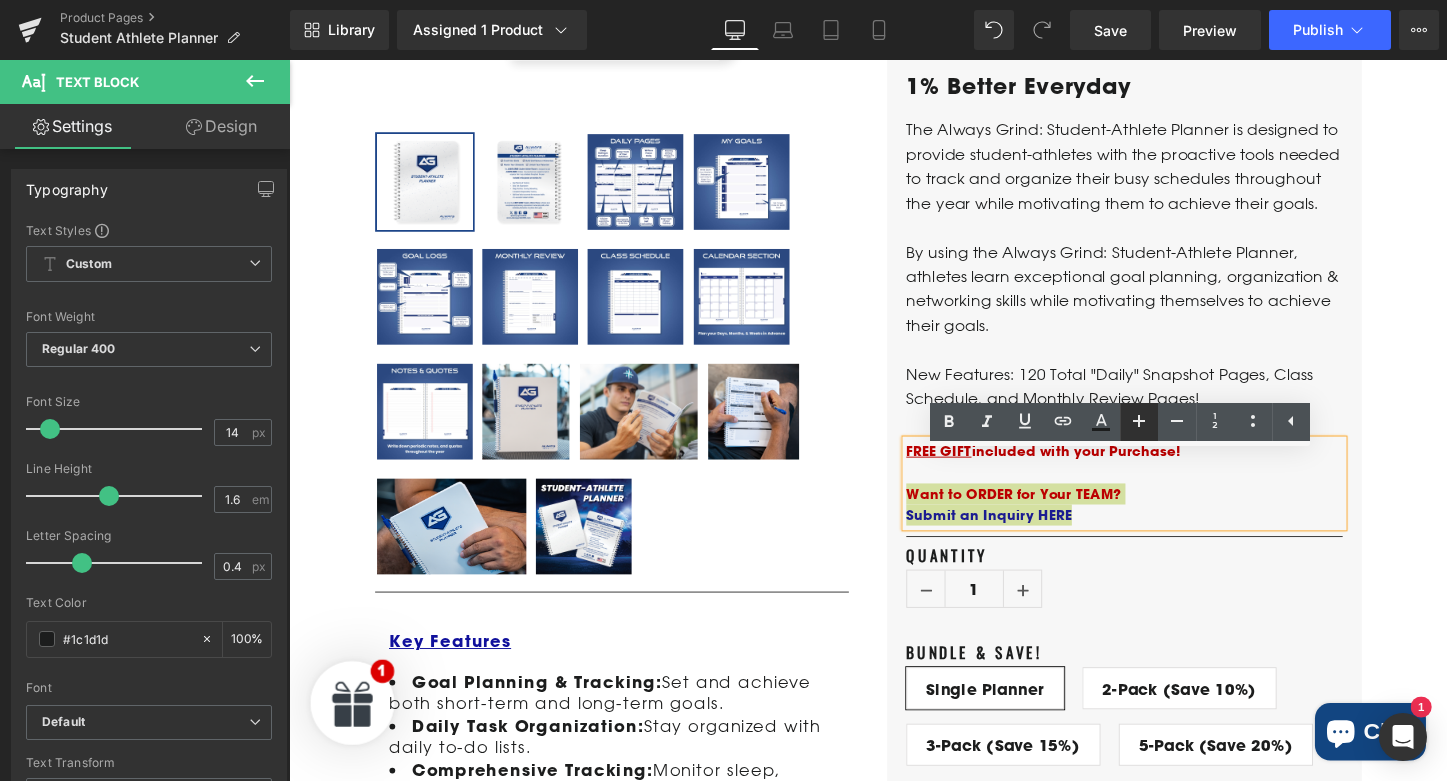 click 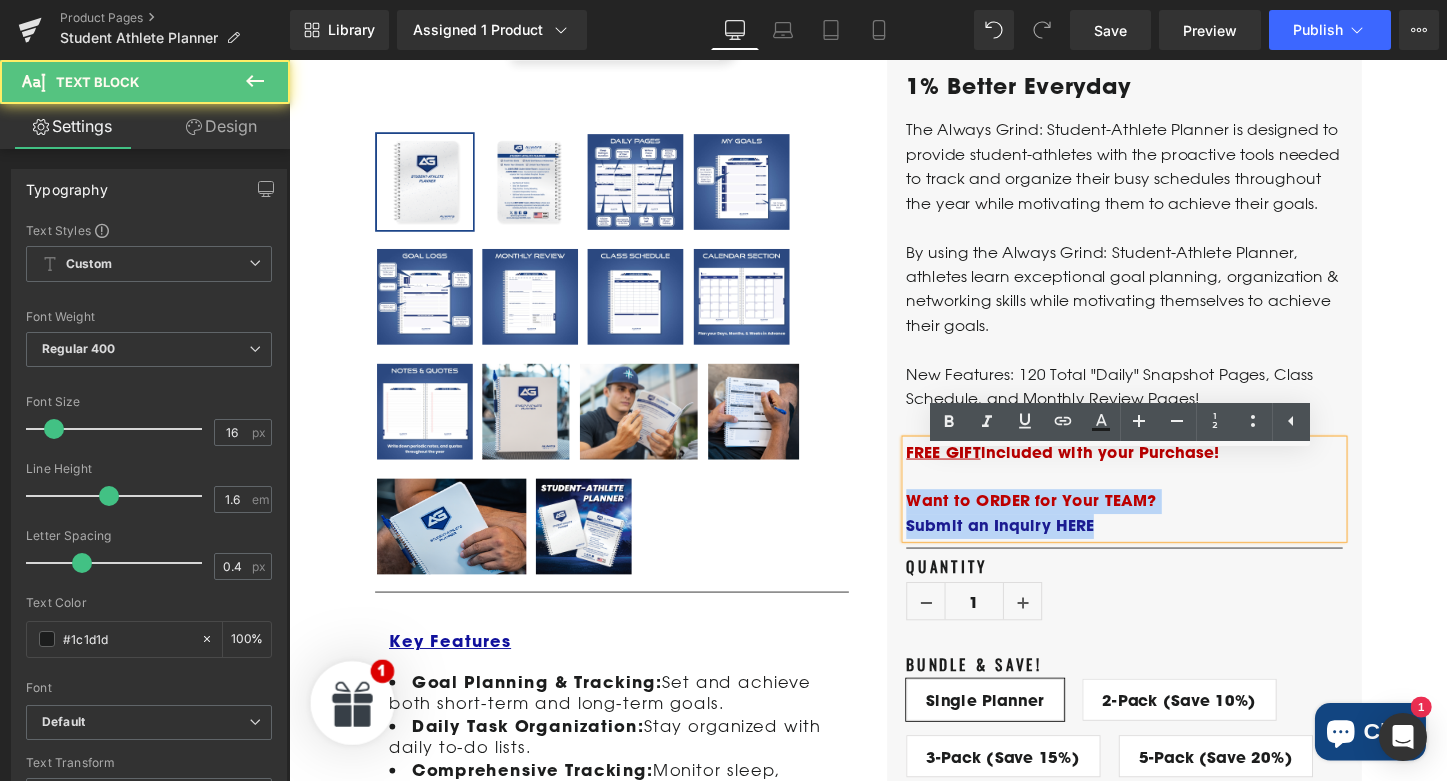 click on "Want to ORDER for Your TEAM?" at bounding box center (1064, 520) 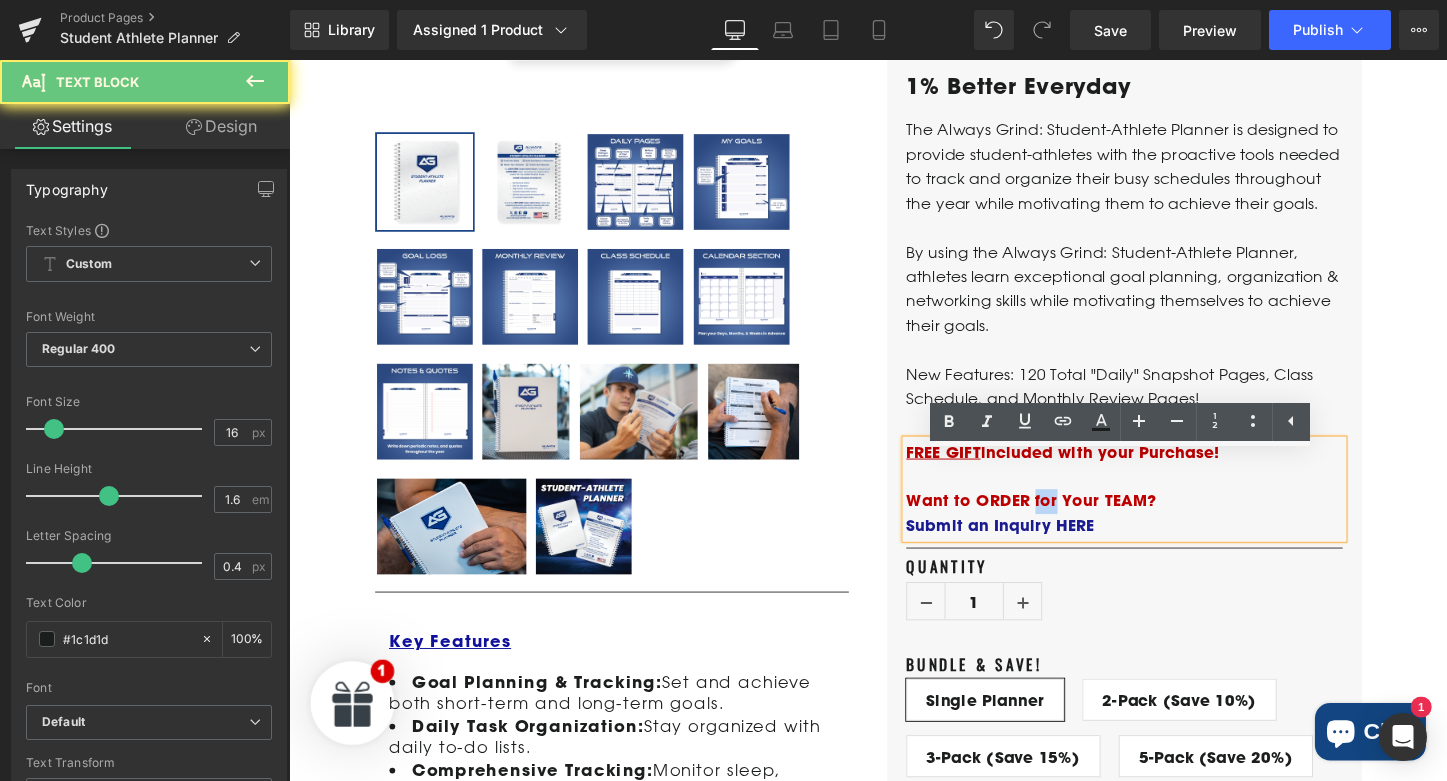 click on "Want to ORDER for Your TEAM?" at bounding box center (1064, 520) 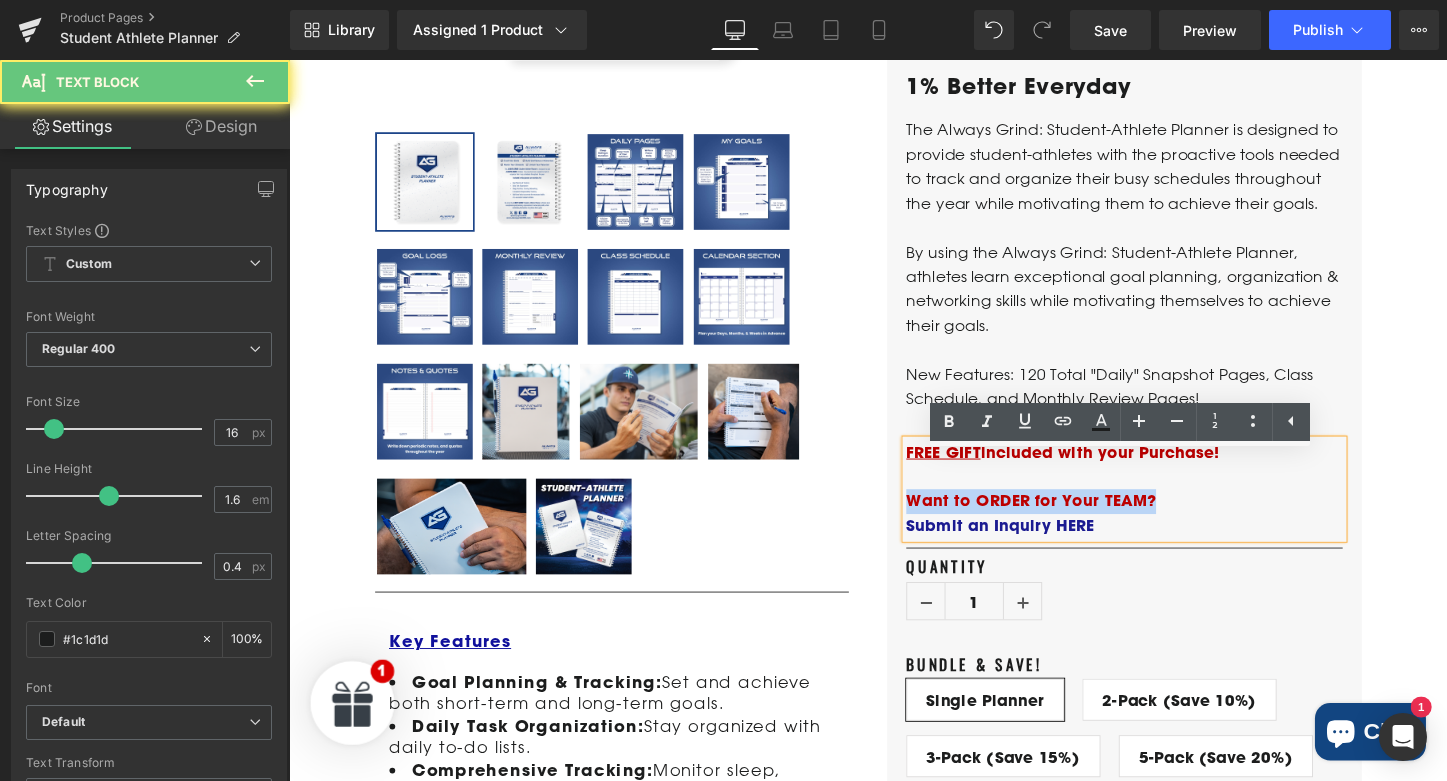 click on "Want to ORDER for Your TEAM?" at bounding box center (1064, 520) 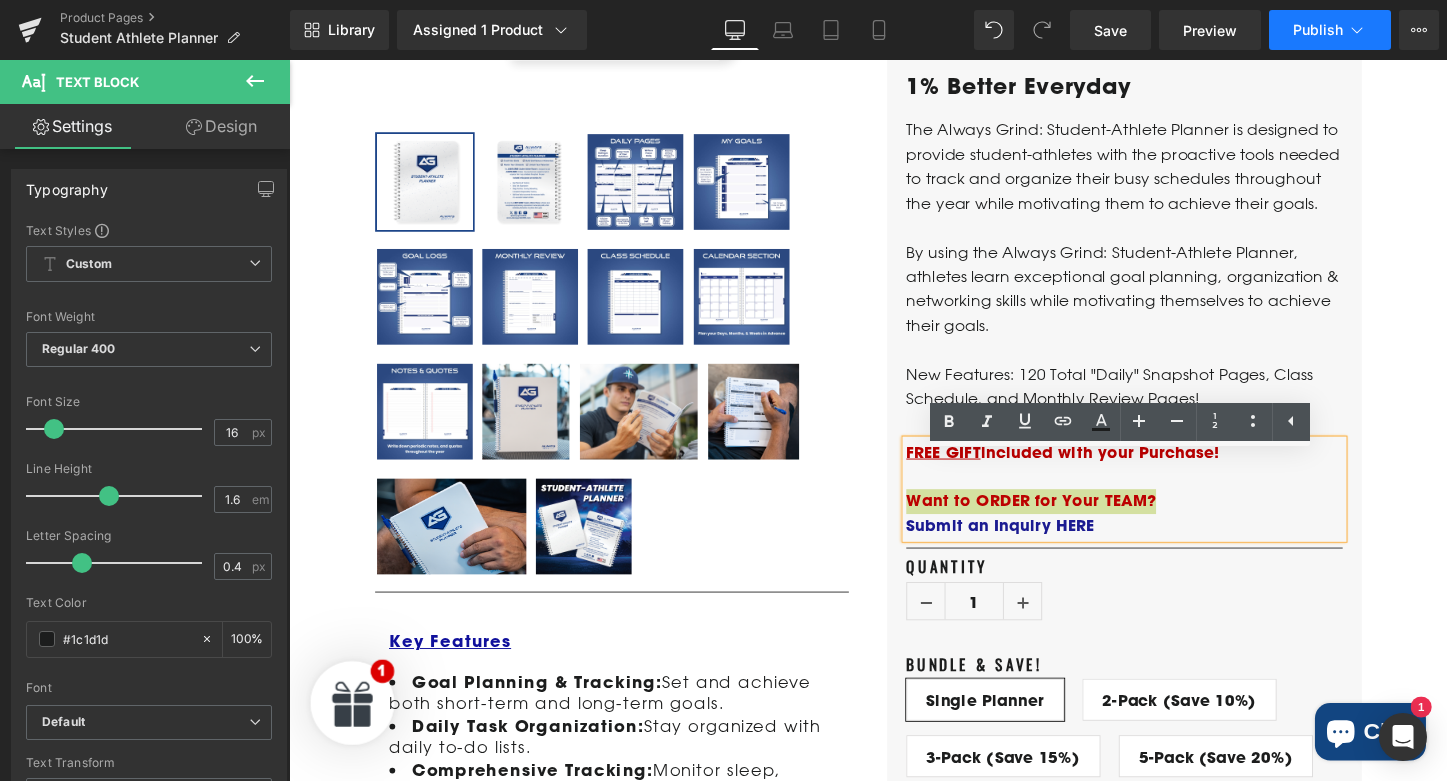click 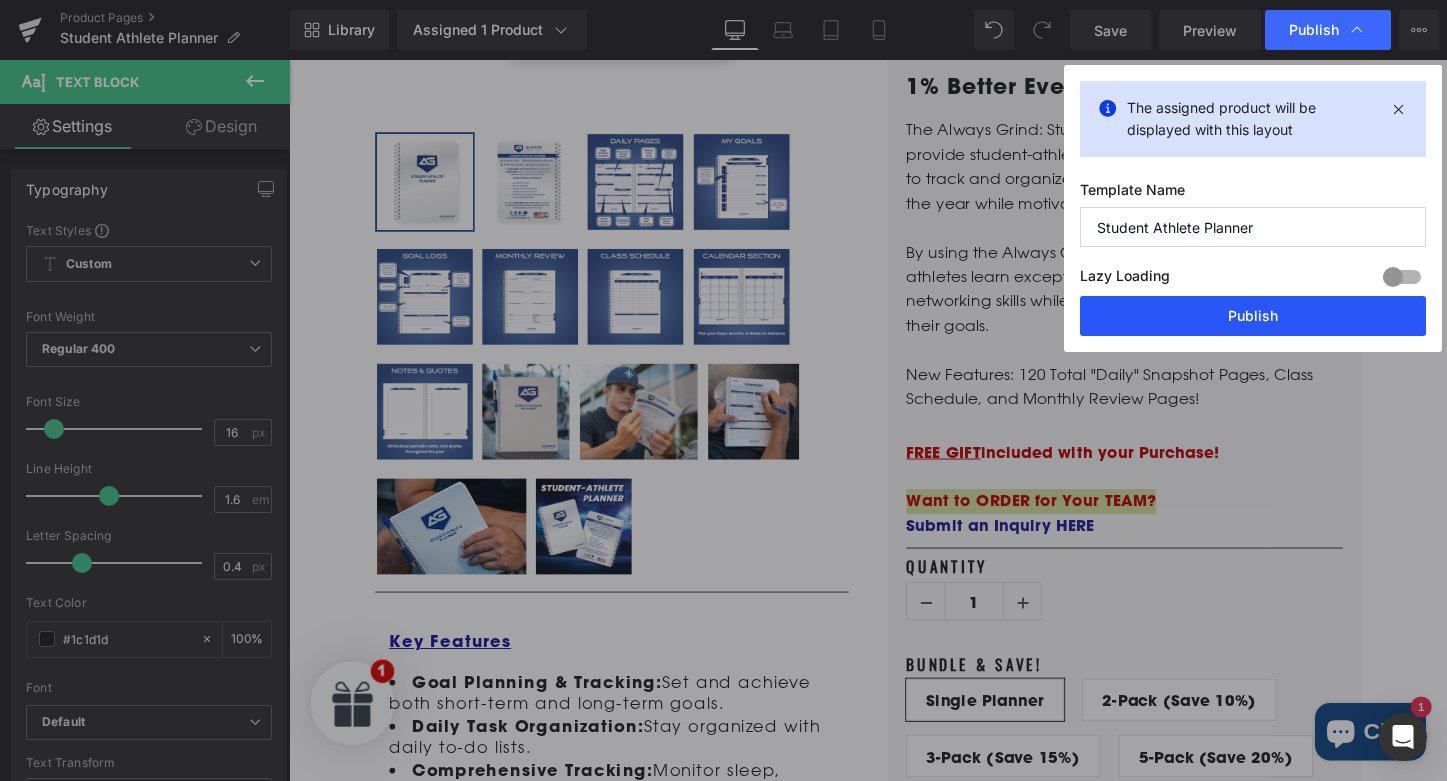 click on "Publish" at bounding box center [1253, 316] 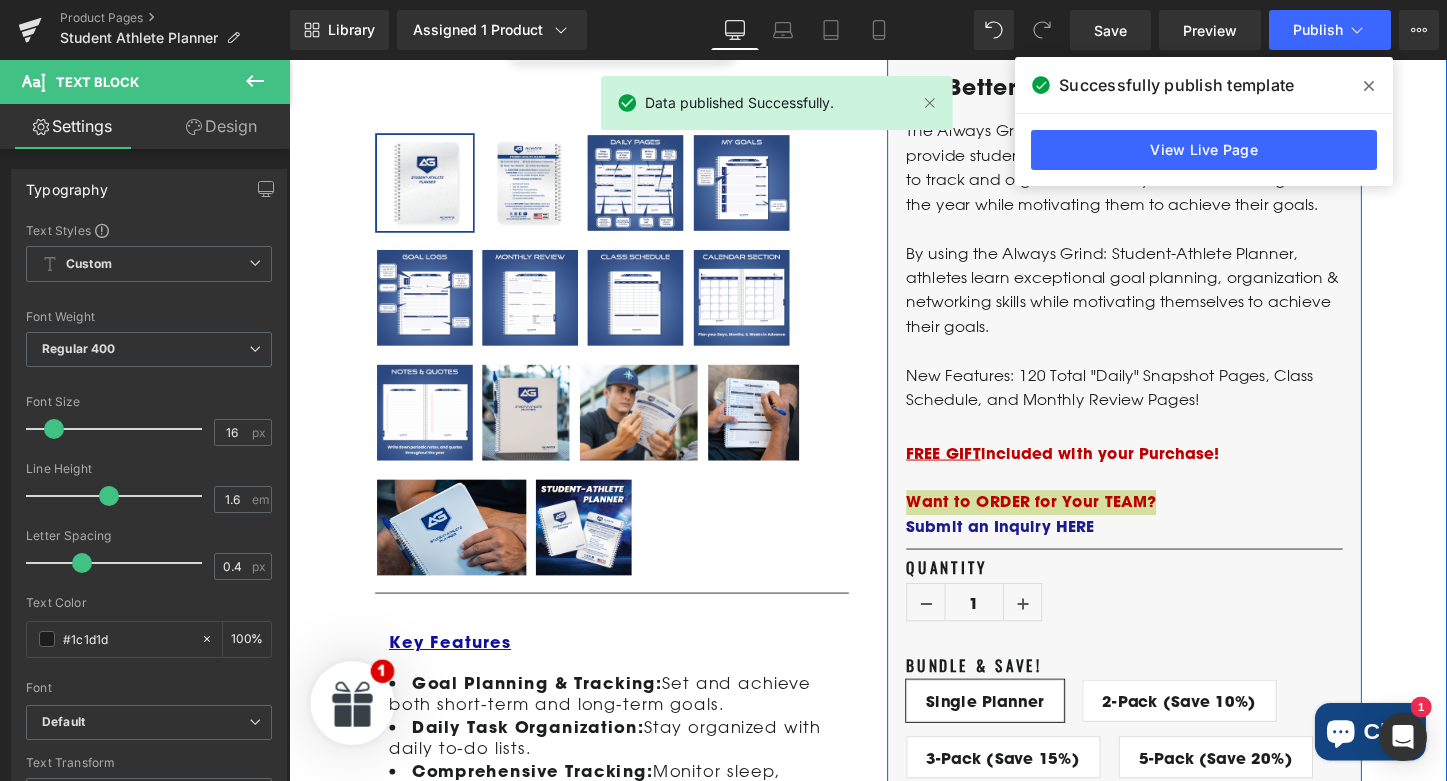 scroll, scrollTop: 675, scrollLeft: 0, axis: vertical 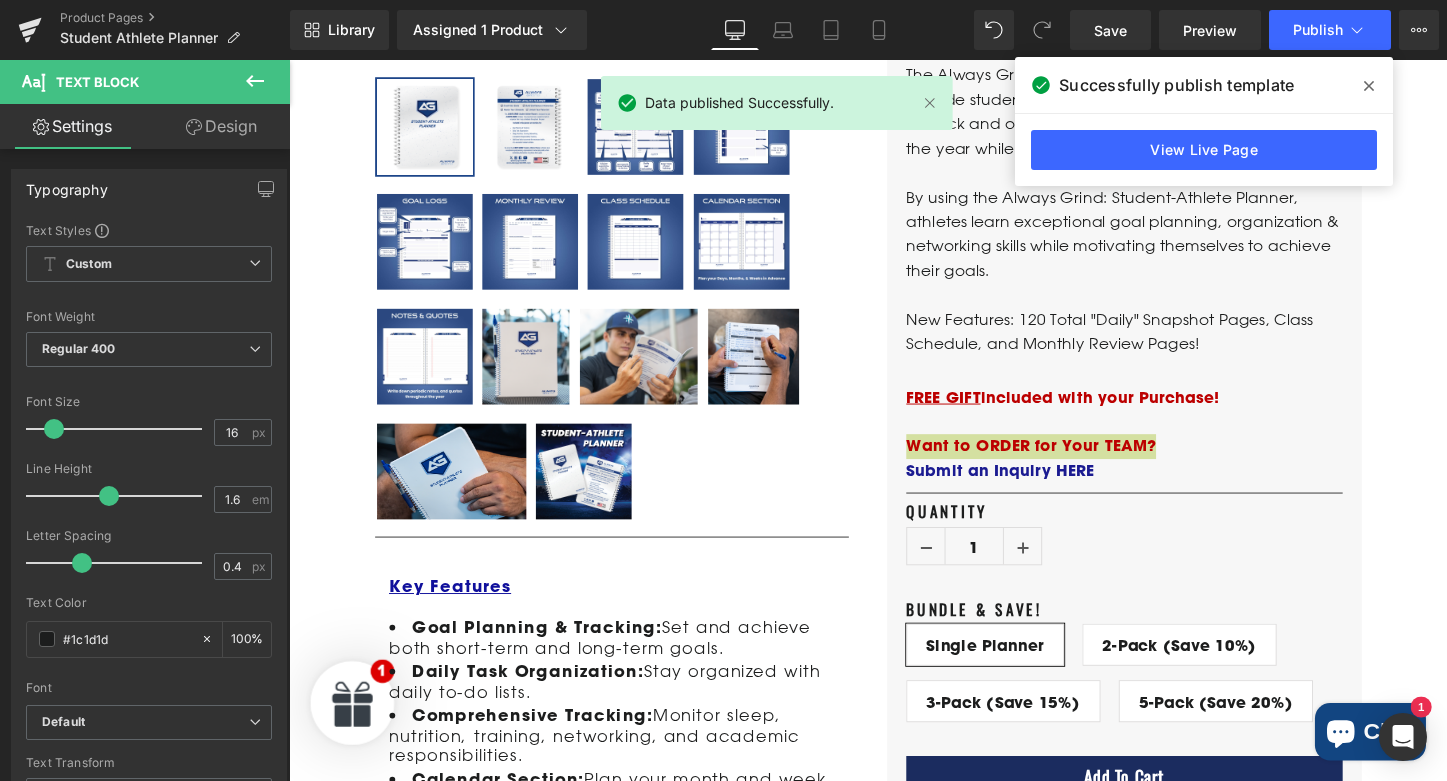 click at bounding box center (1369, 86) 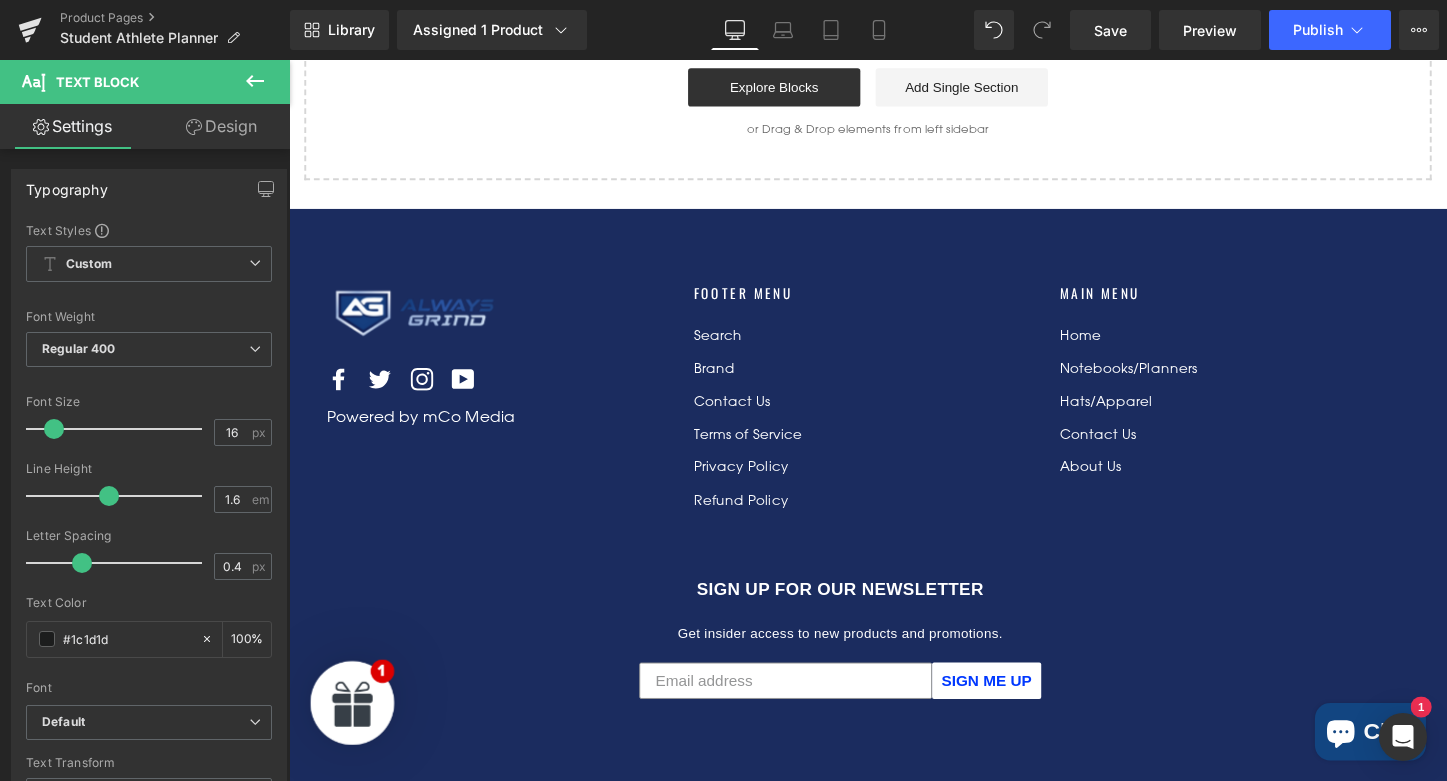 scroll, scrollTop: 5362, scrollLeft: 0, axis: vertical 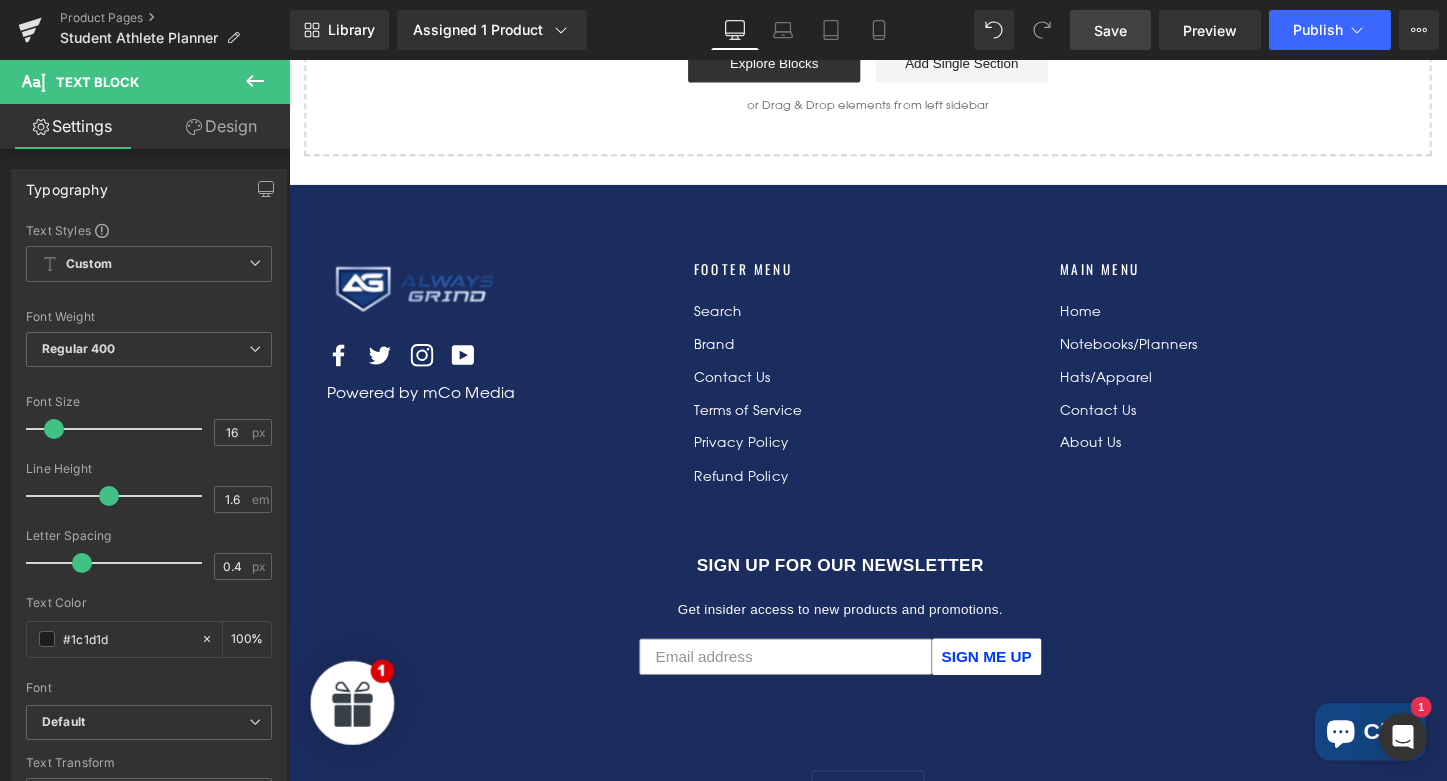 click on "Save" at bounding box center (1110, 30) 